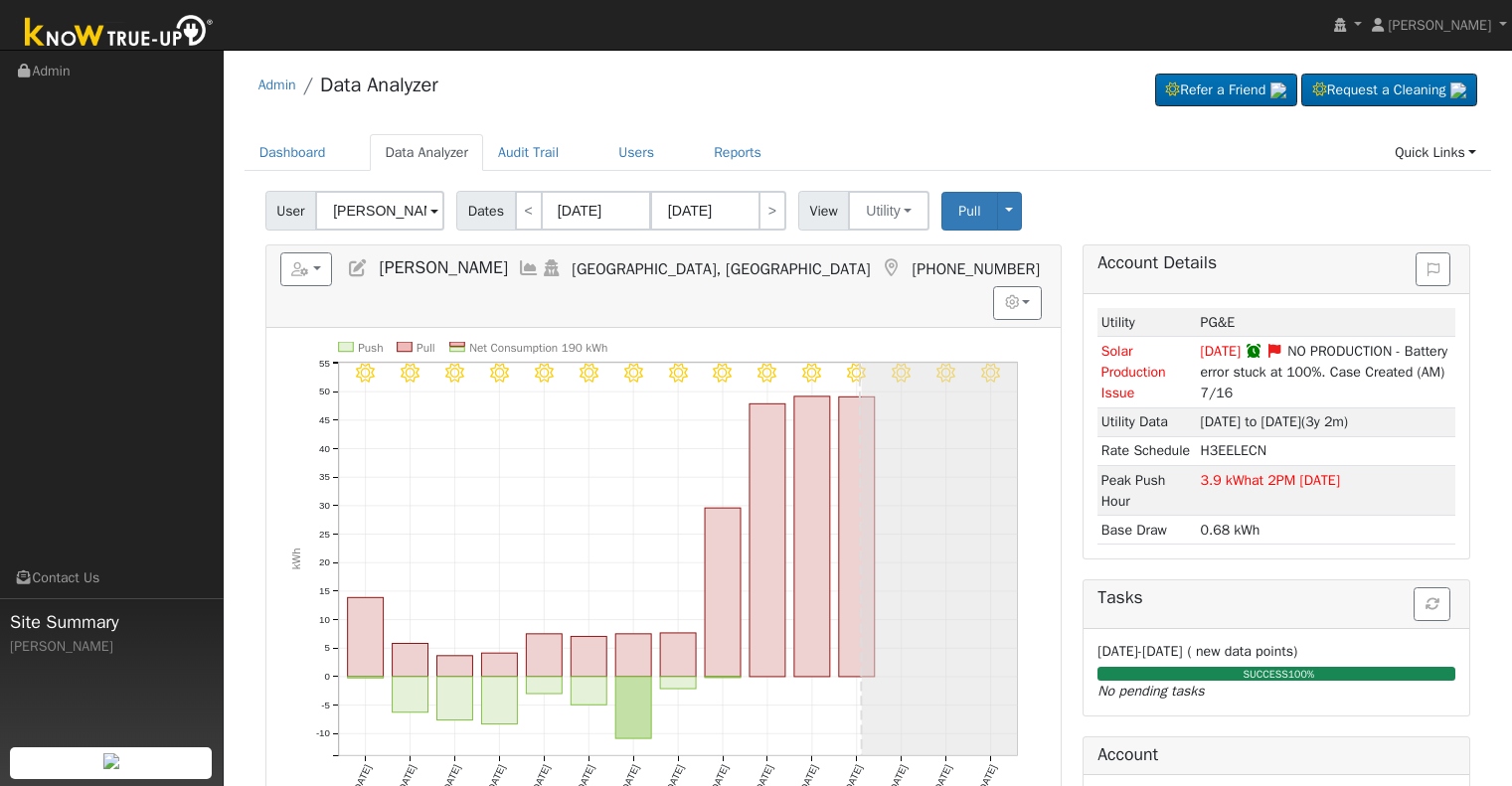 scroll, scrollTop: 0, scrollLeft: 0, axis: both 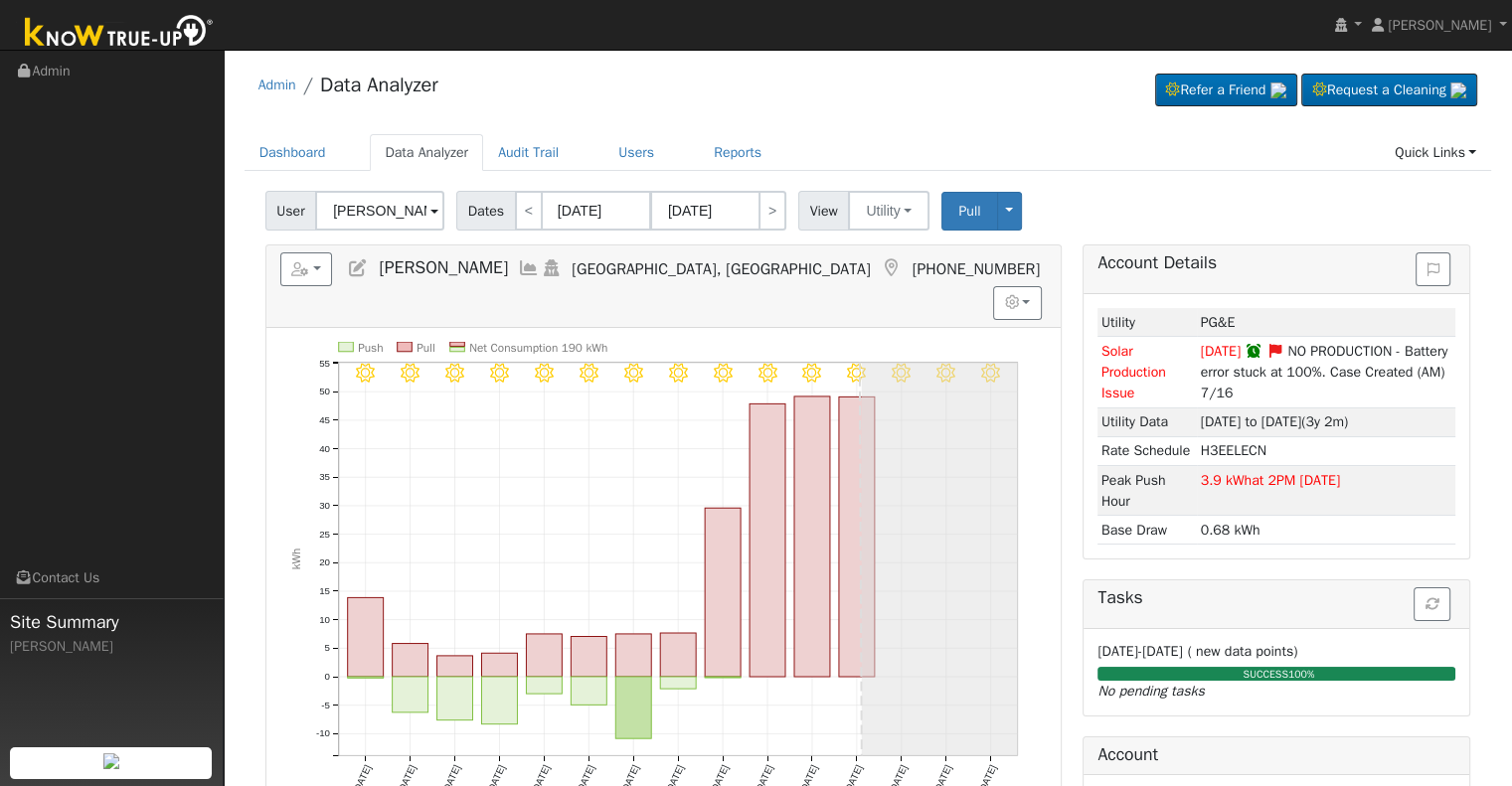 click on "User [PERSON_NAME] Account   Default Account Default Account [STREET_ADDRESS] Primary Account Dates  <  [DATE] [DATE] > View Utility Utility Solar Pull Toggle Dropdown View Delete This Data Delete ALL Data Disconnect Utility Are you sure you want to delete [PERSON_NAME] PG&E data from [DATE] to [DATE]?  Back   Delete  Are you sure you want to delete ALL [PERSON_NAME] PG&E data? Be careful: this cannot be undone.  Back   Delete  Disconnecting PG&E. Do you also want to delete all of the PG&E data?  - Delete data if disconnecting or connecting to different data.  - Keep data if reconnecting to same data.  Be careful: this cannot be undone.  Cancel  No  Yes Switch PG&E meter to Unknown (Usage Point). This will delete all of the current meter data and pull new meter data. Be careful: this cannot be undone.  Cancel   Confirm  No   Reports Scenario Health Check Account Timeline User Audit Trail  Interval Data Import from CSV Export to CSV Add New User Quick Add New User  kWh" 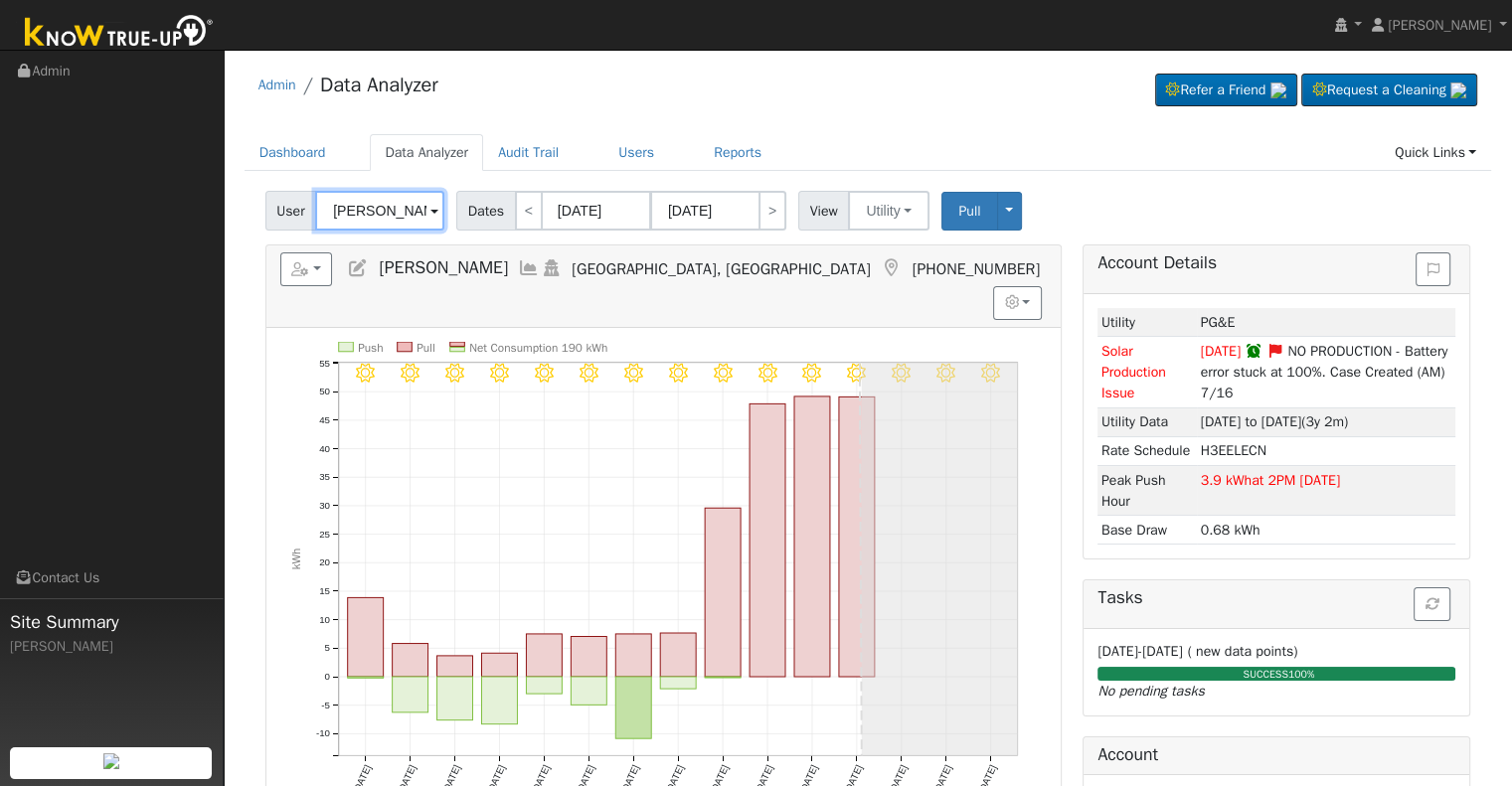 click on "[PERSON_NAME]" at bounding box center [380, 211] 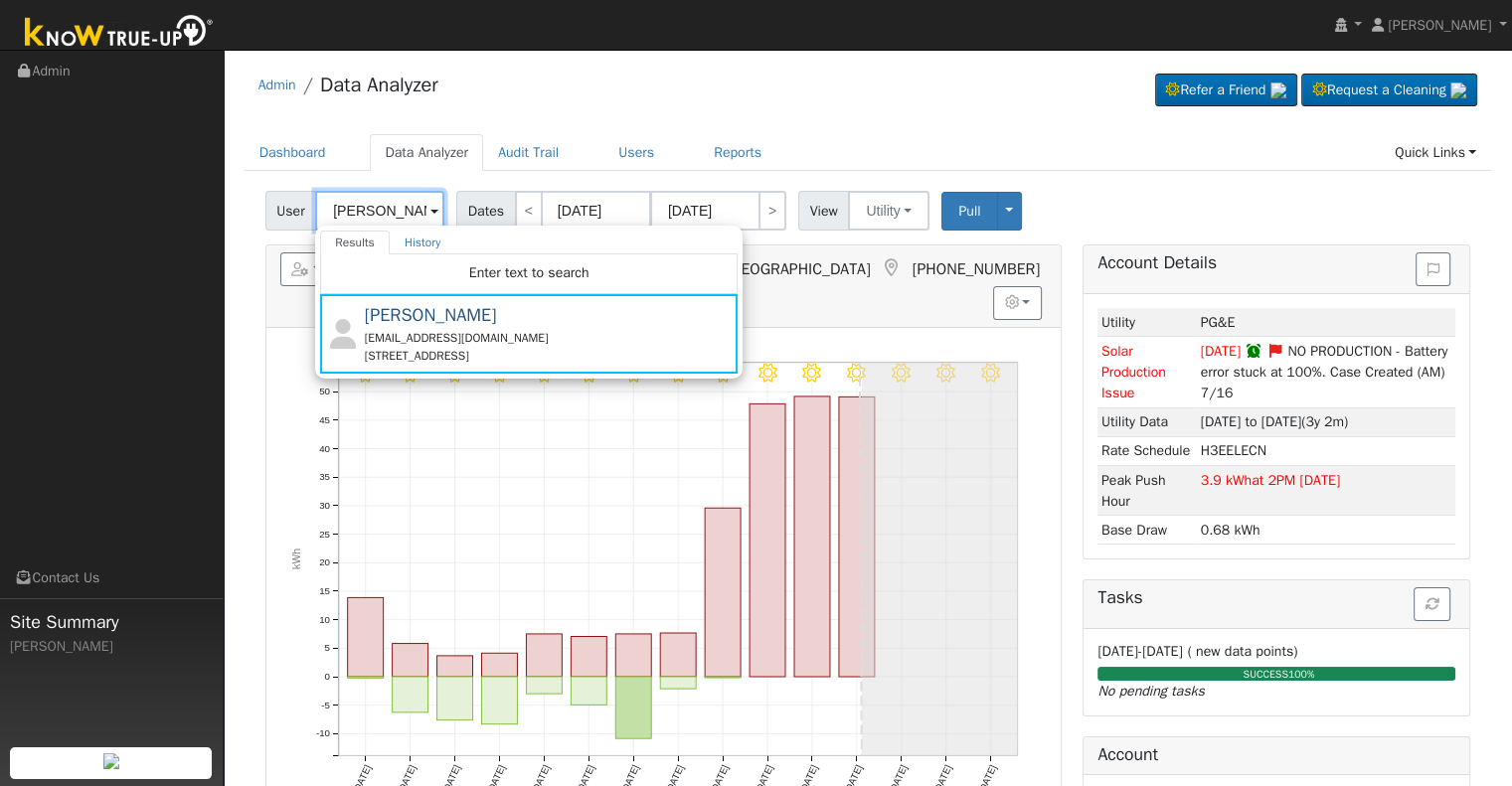 type on "m" 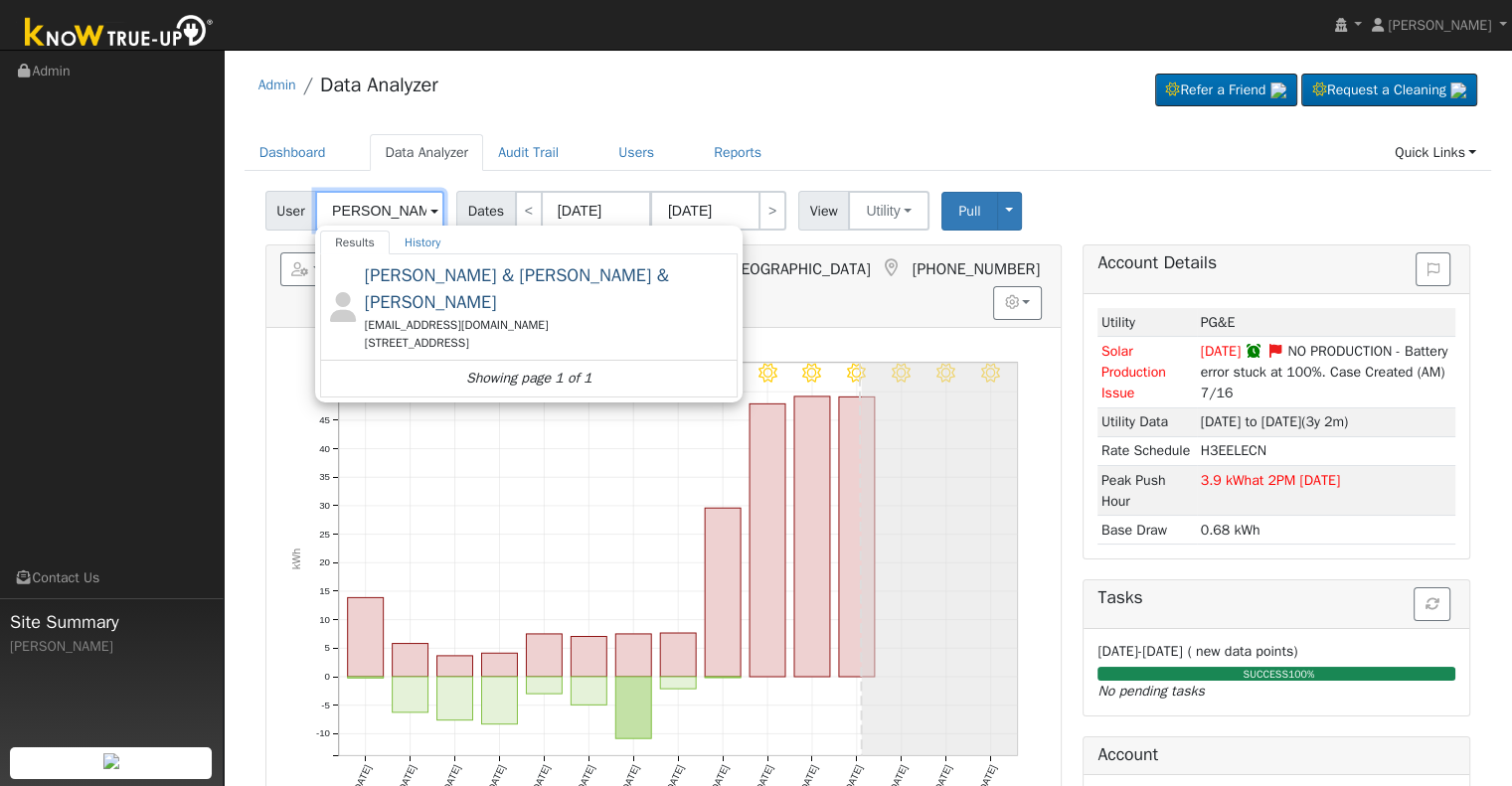 scroll, scrollTop: 0, scrollLeft: 13, axis: horizontal 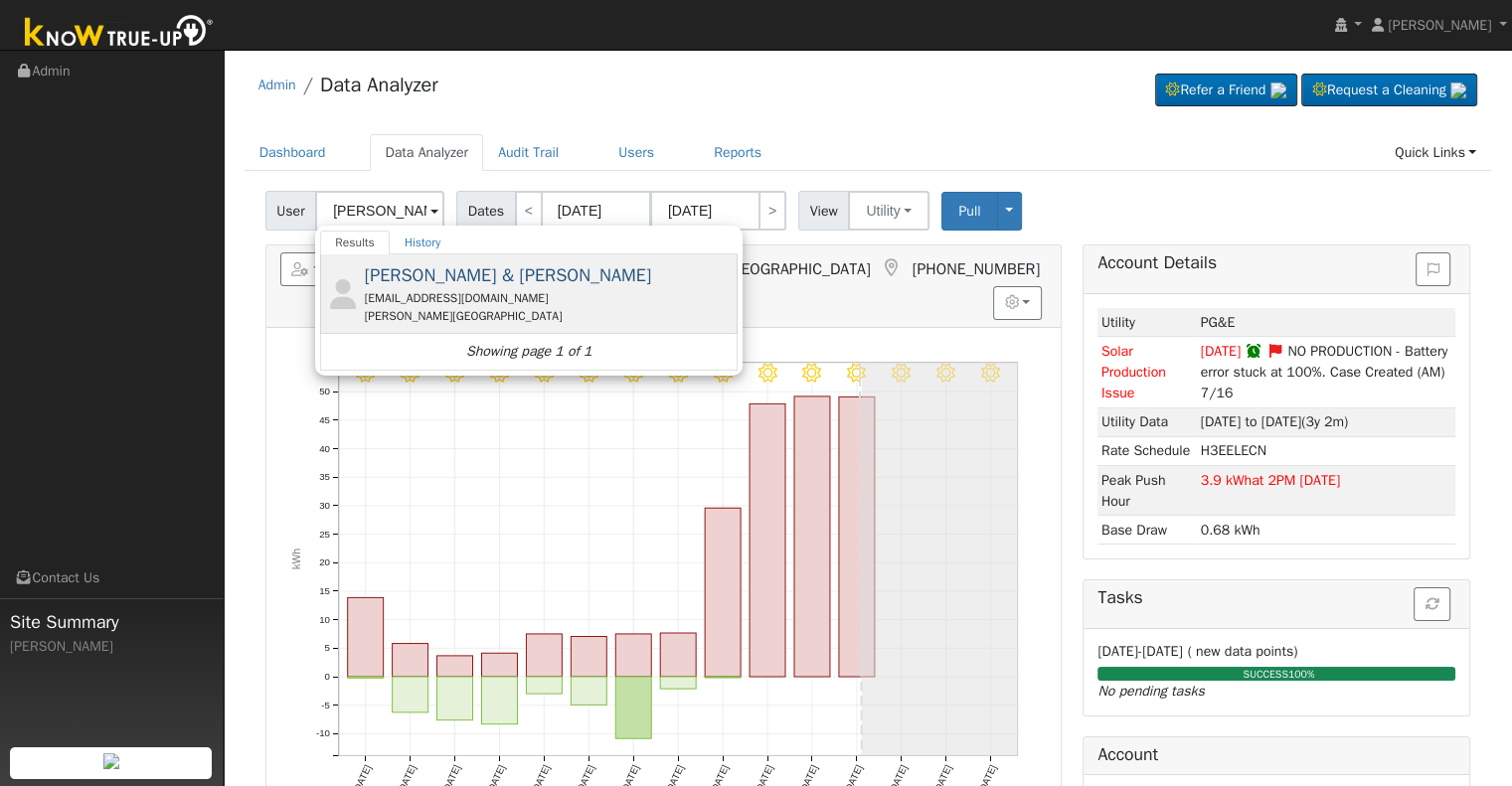 click on "[PERSON_NAME][GEOGRAPHIC_DATA]" at bounding box center (549, 316) 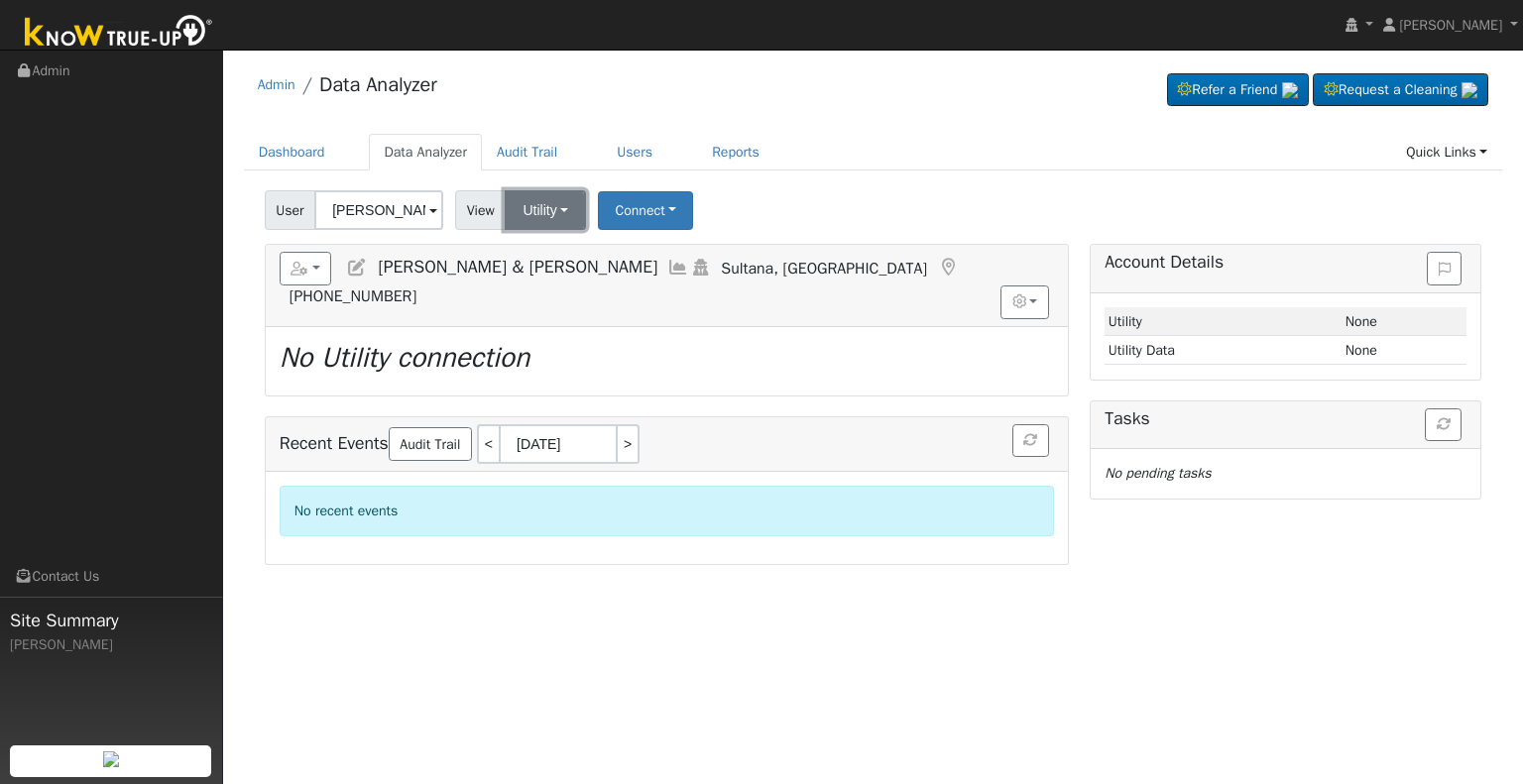click on "Utility" at bounding box center (545, 210) 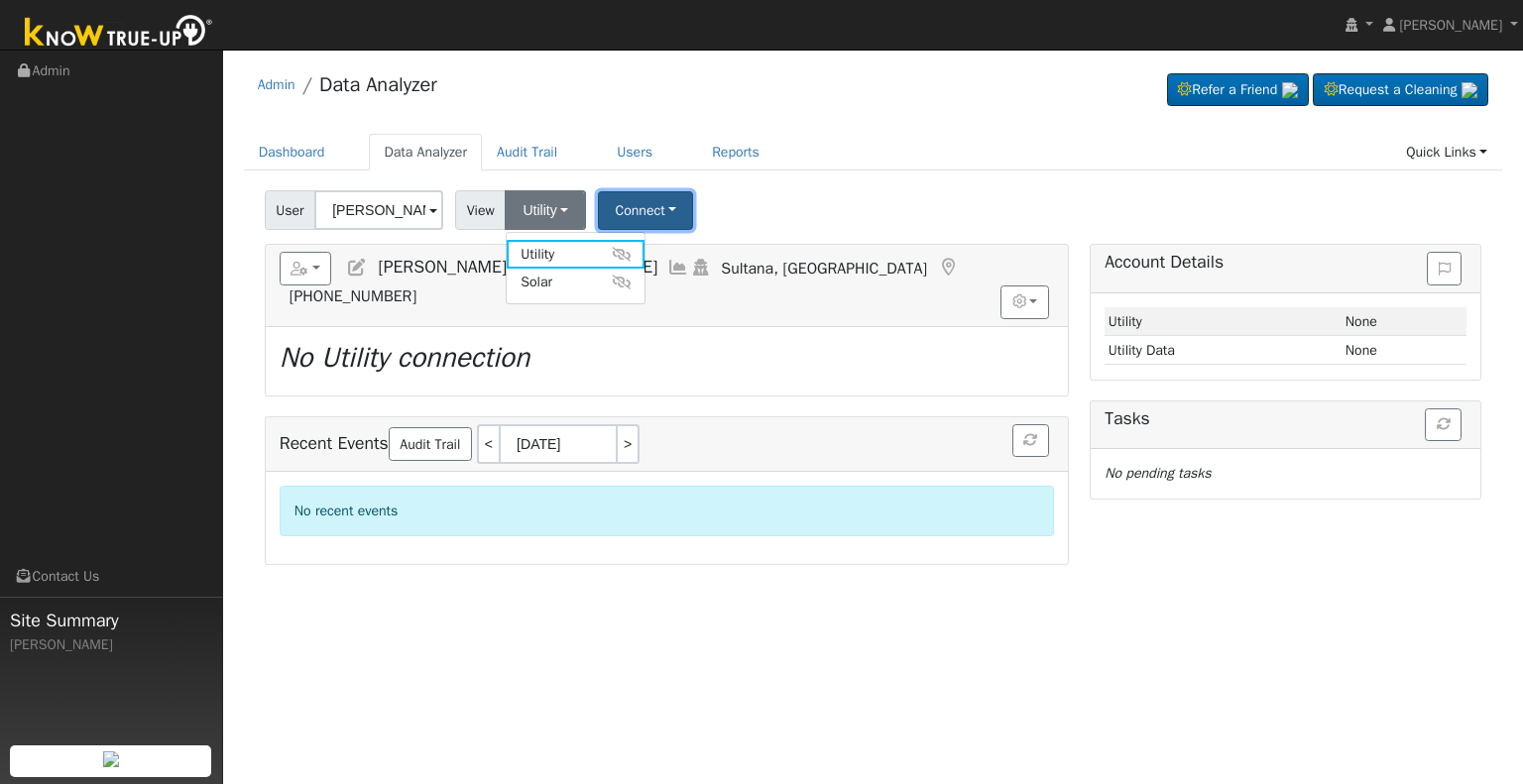 click on "Connect" at bounding box center (645, 210) 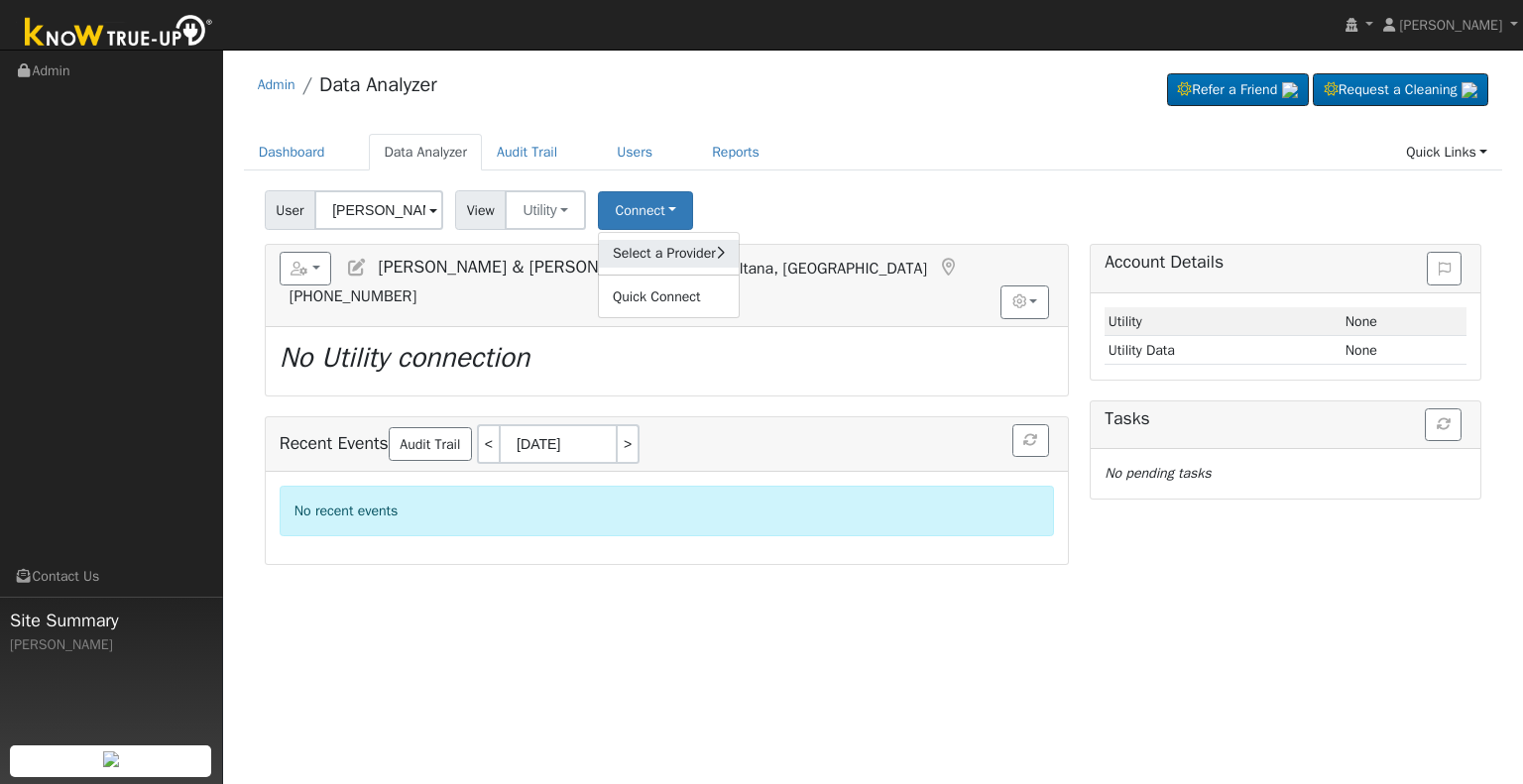click on "Select a Provider" 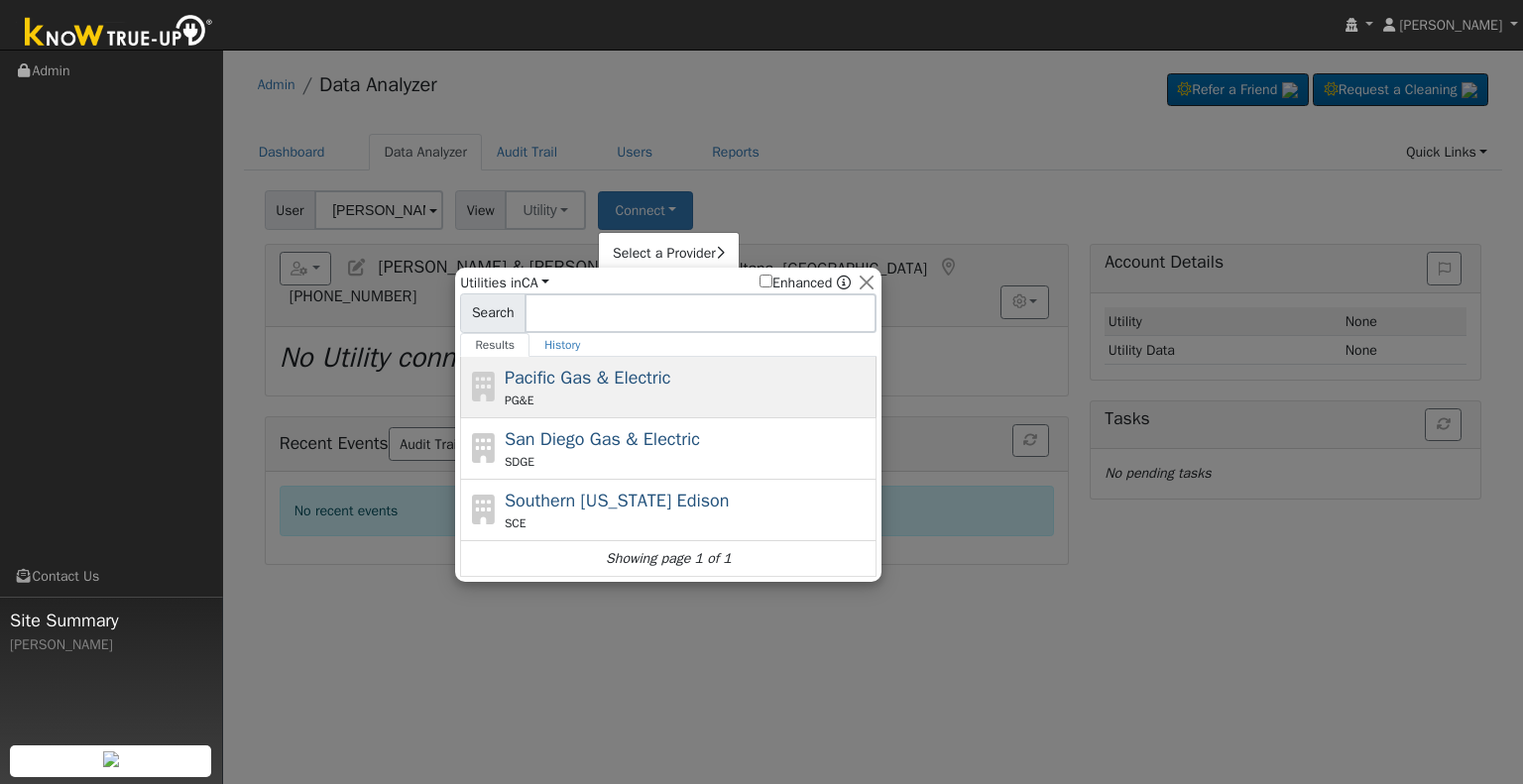 click on "Pacific Gas & Electric" at bounding box center [588, 378] 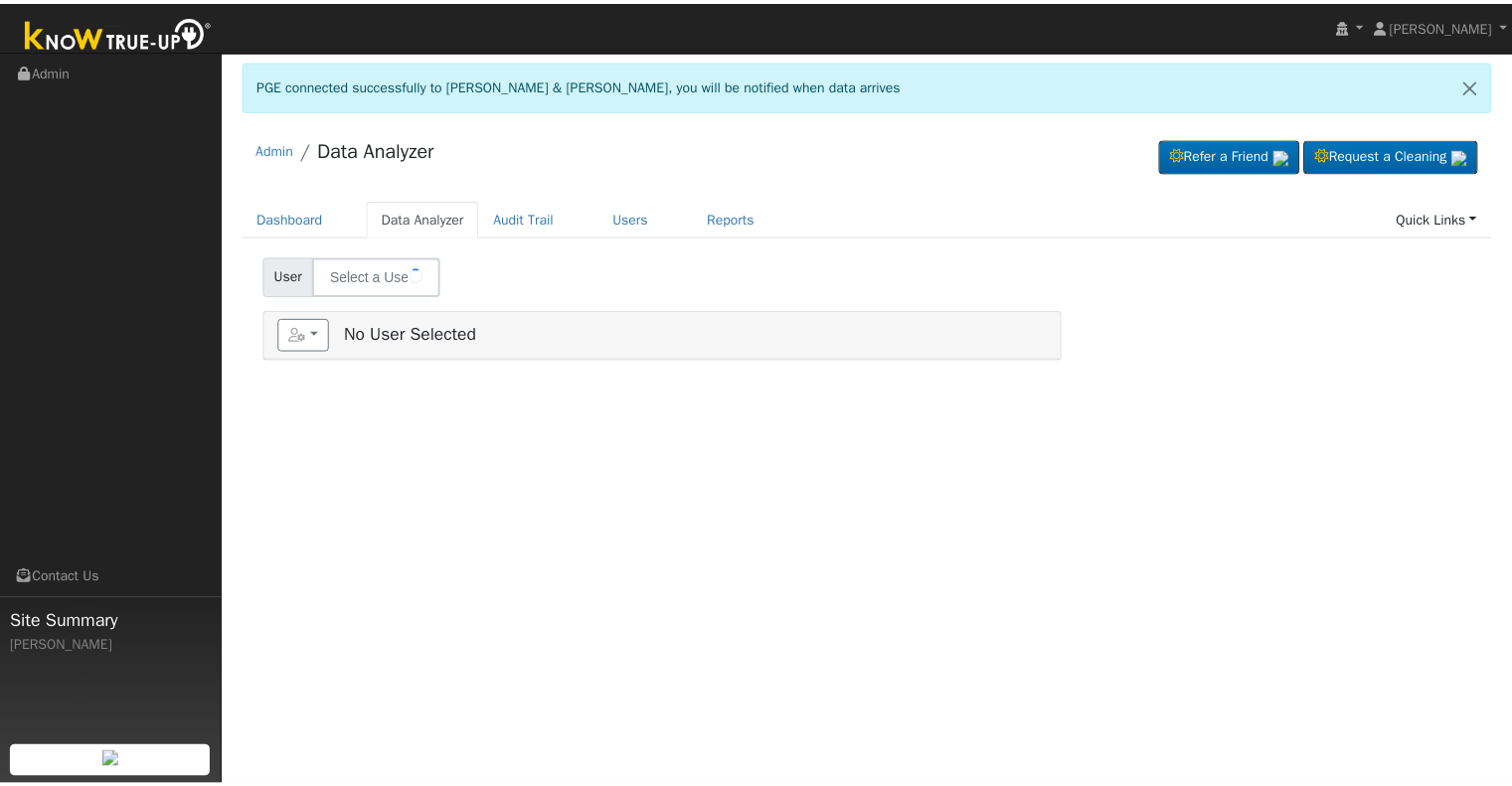 scroll, scrollTop: 0, scrollLeft: 0, axis: both 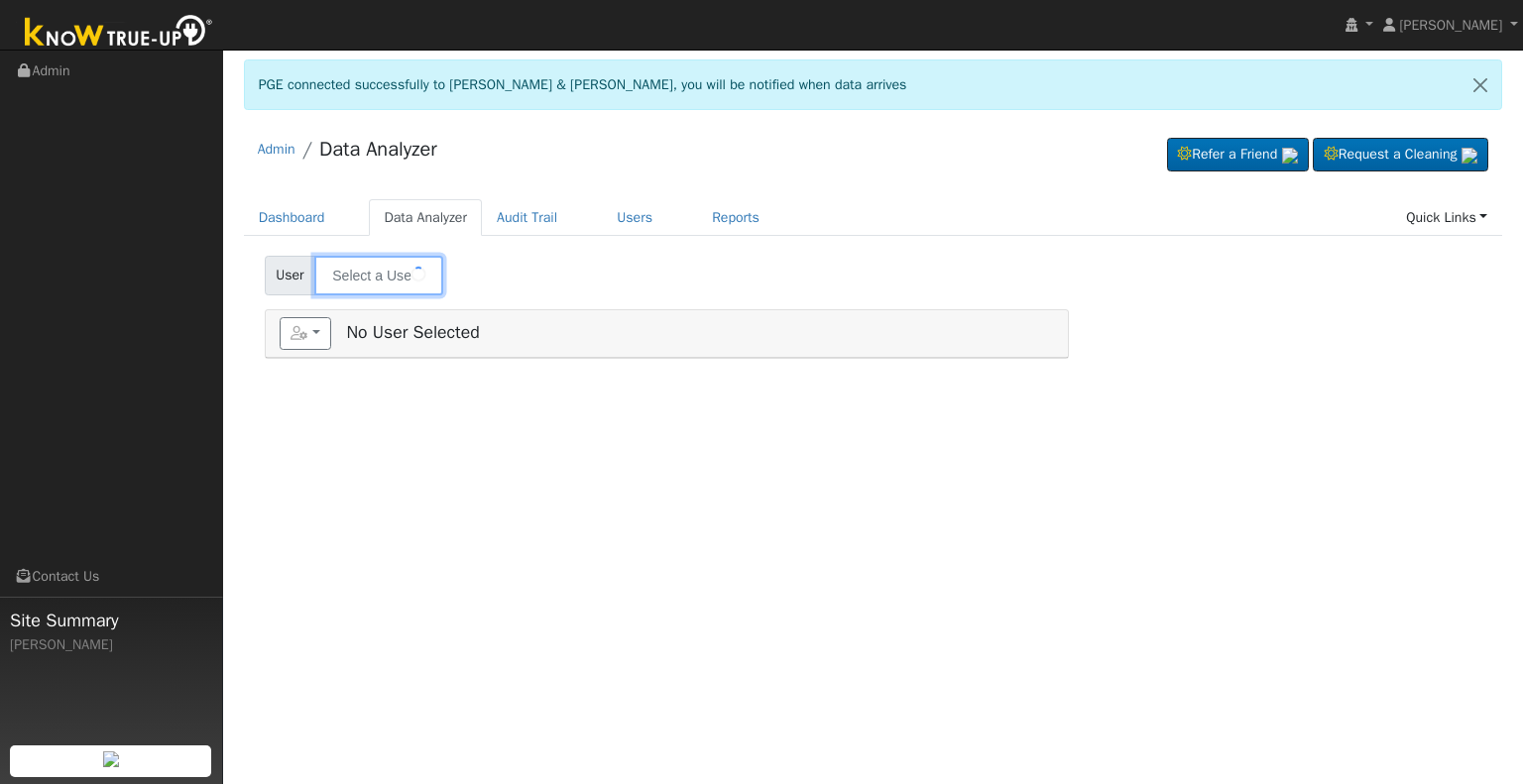 type on "Maria & Domingo Lopez" 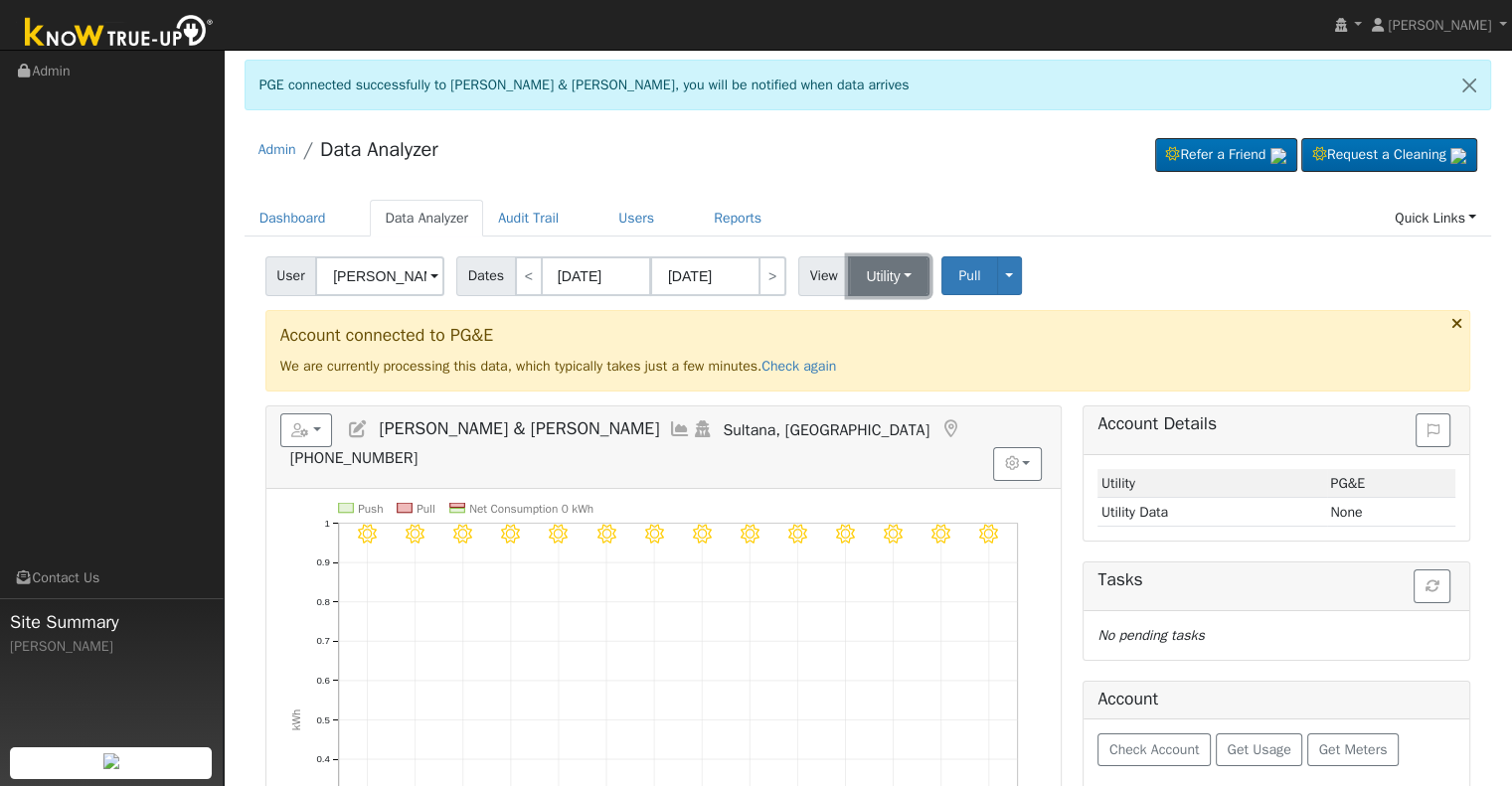 click on "Utility" at bounding box center [889, 276] 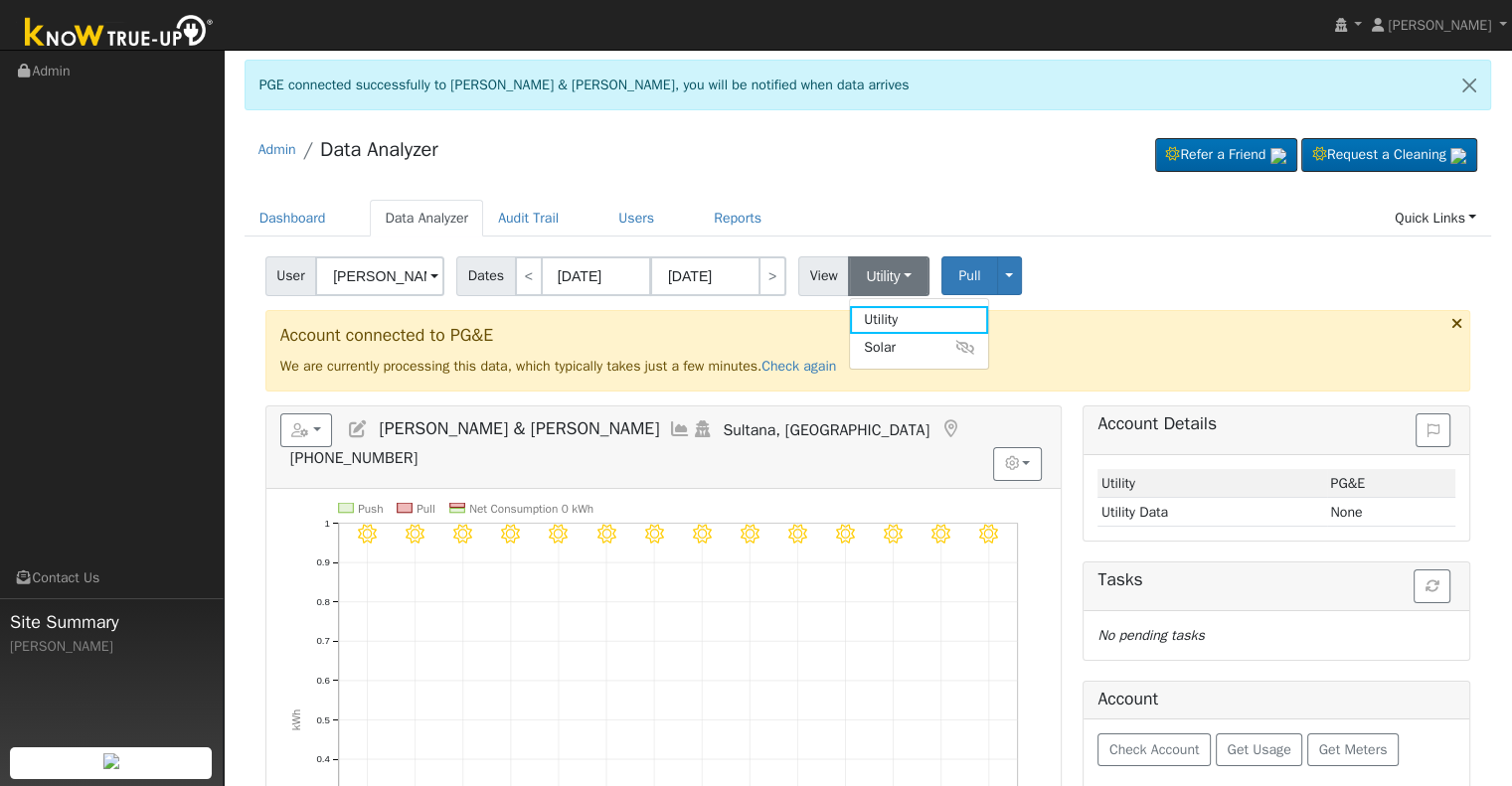 click at bounding box center [358, 429] 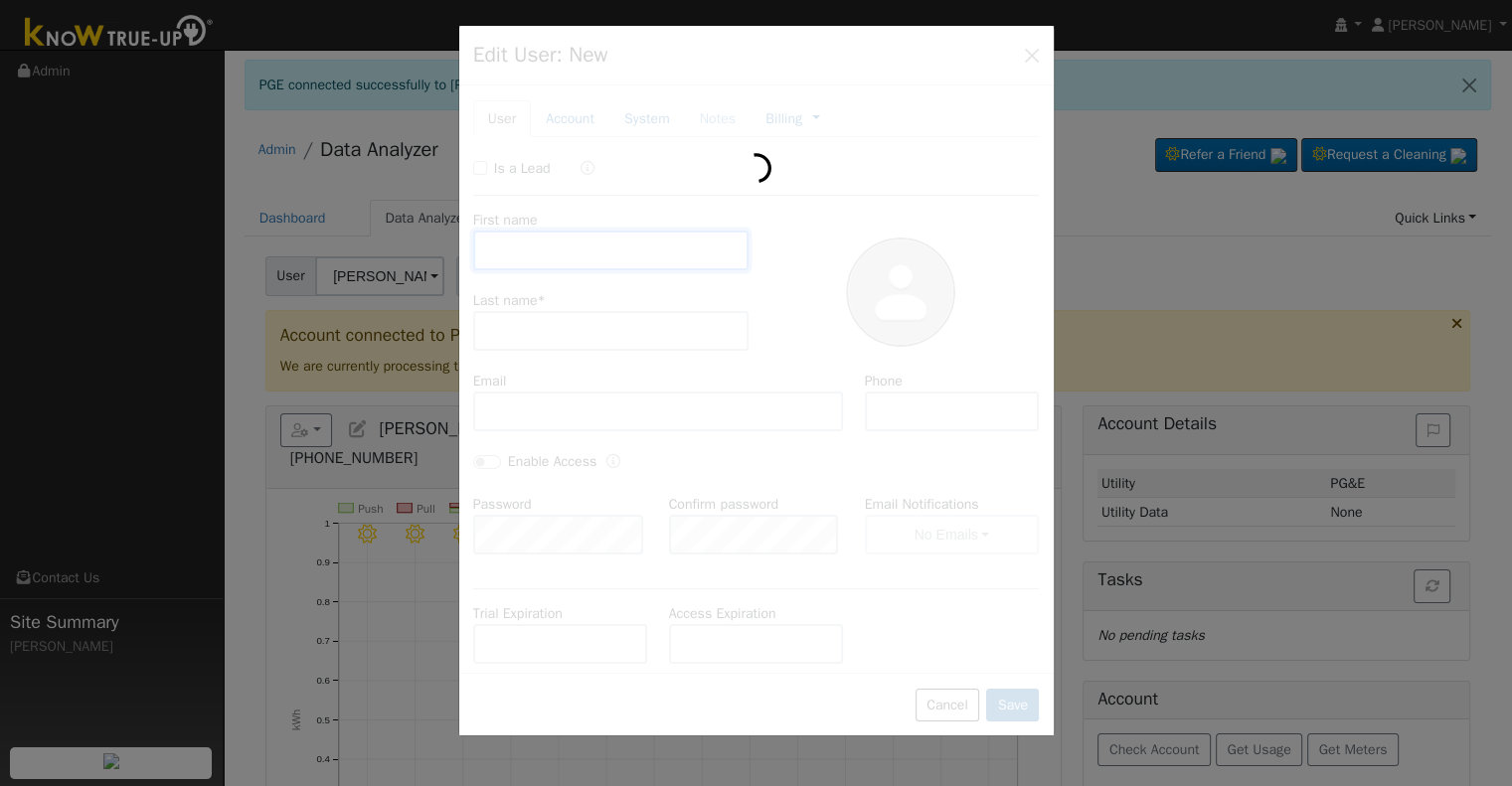 type on "04/30/2025" 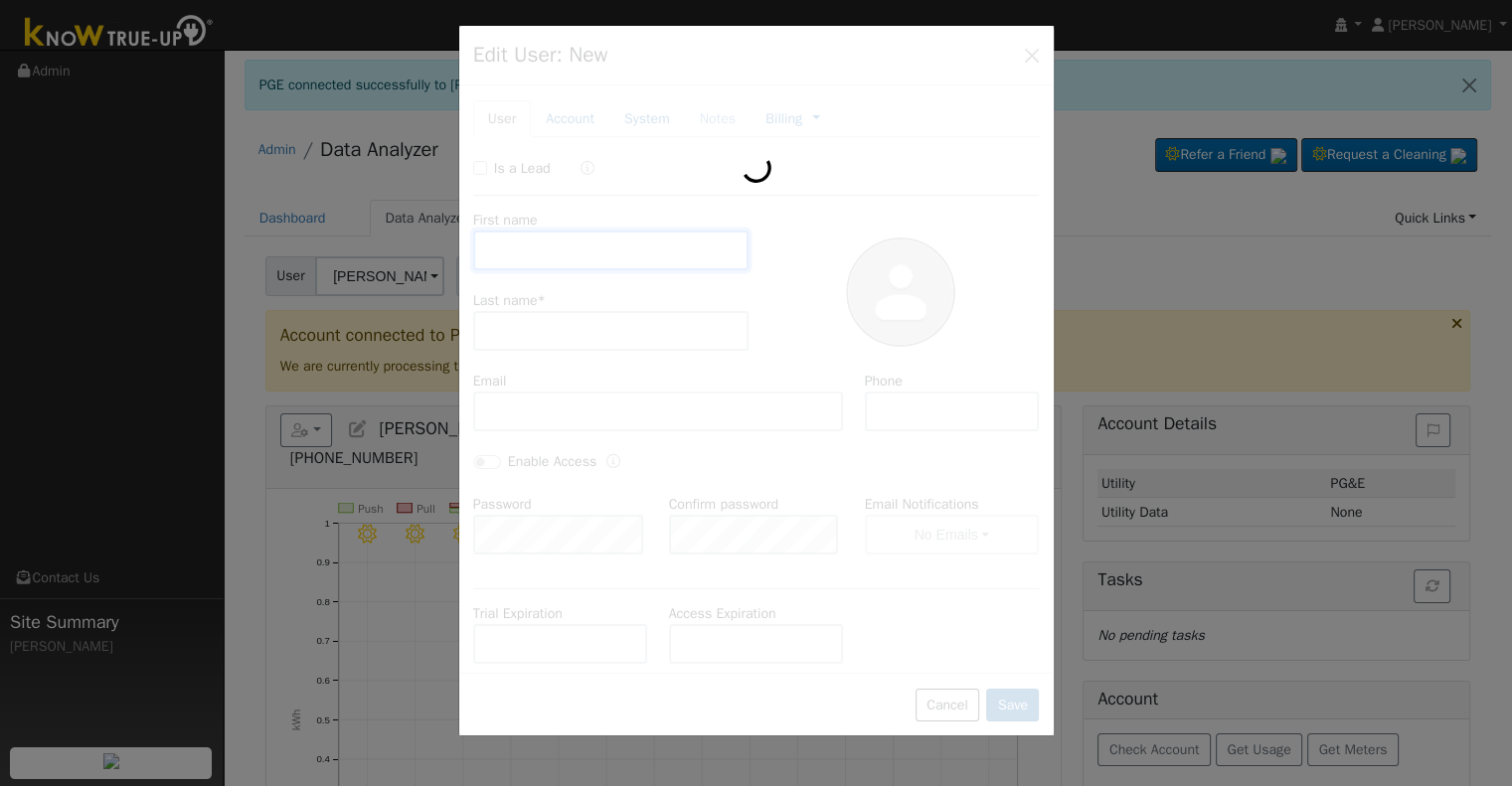 type on "06/26/2025" 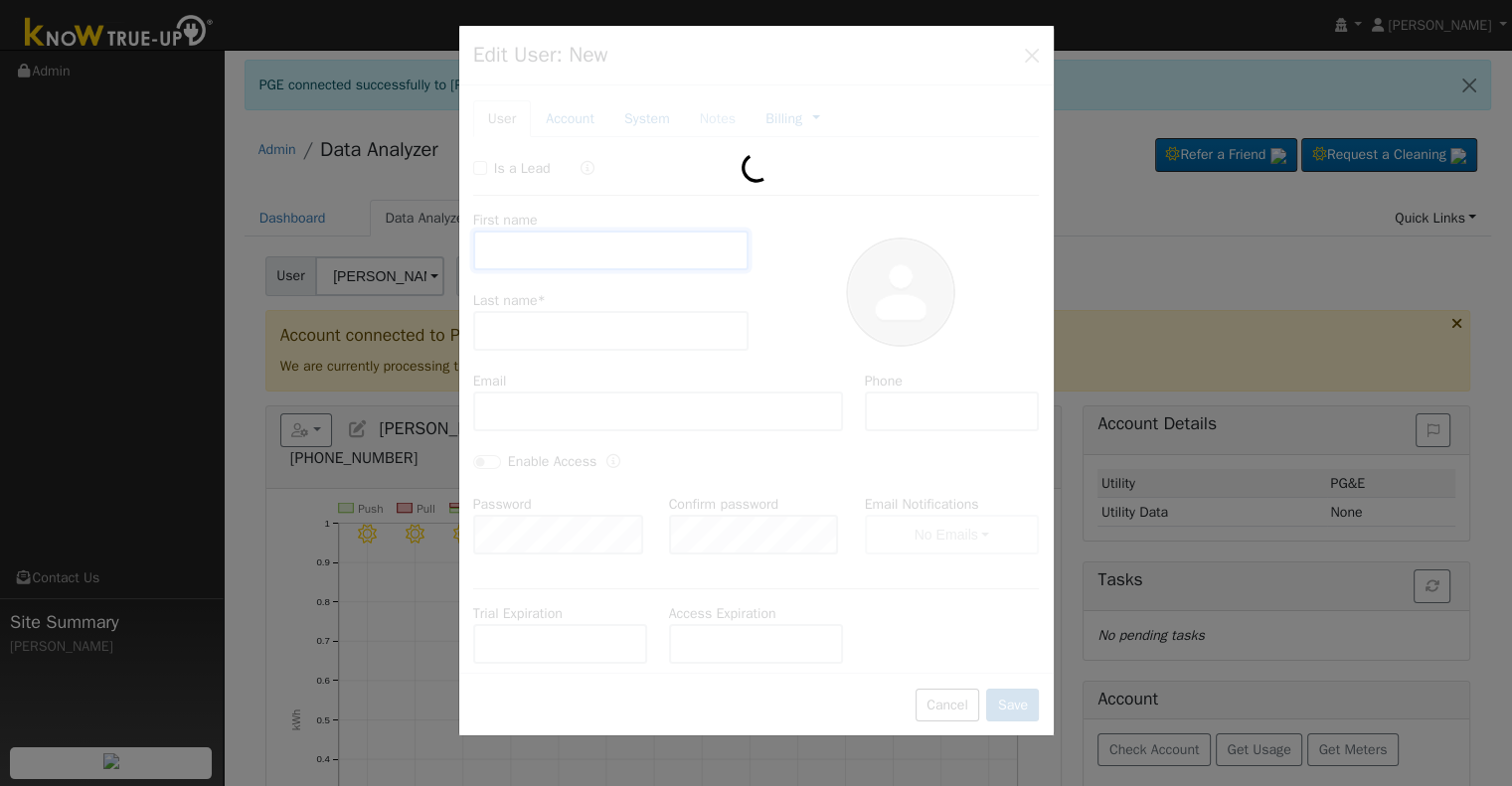 type on "Maria & Domingo" 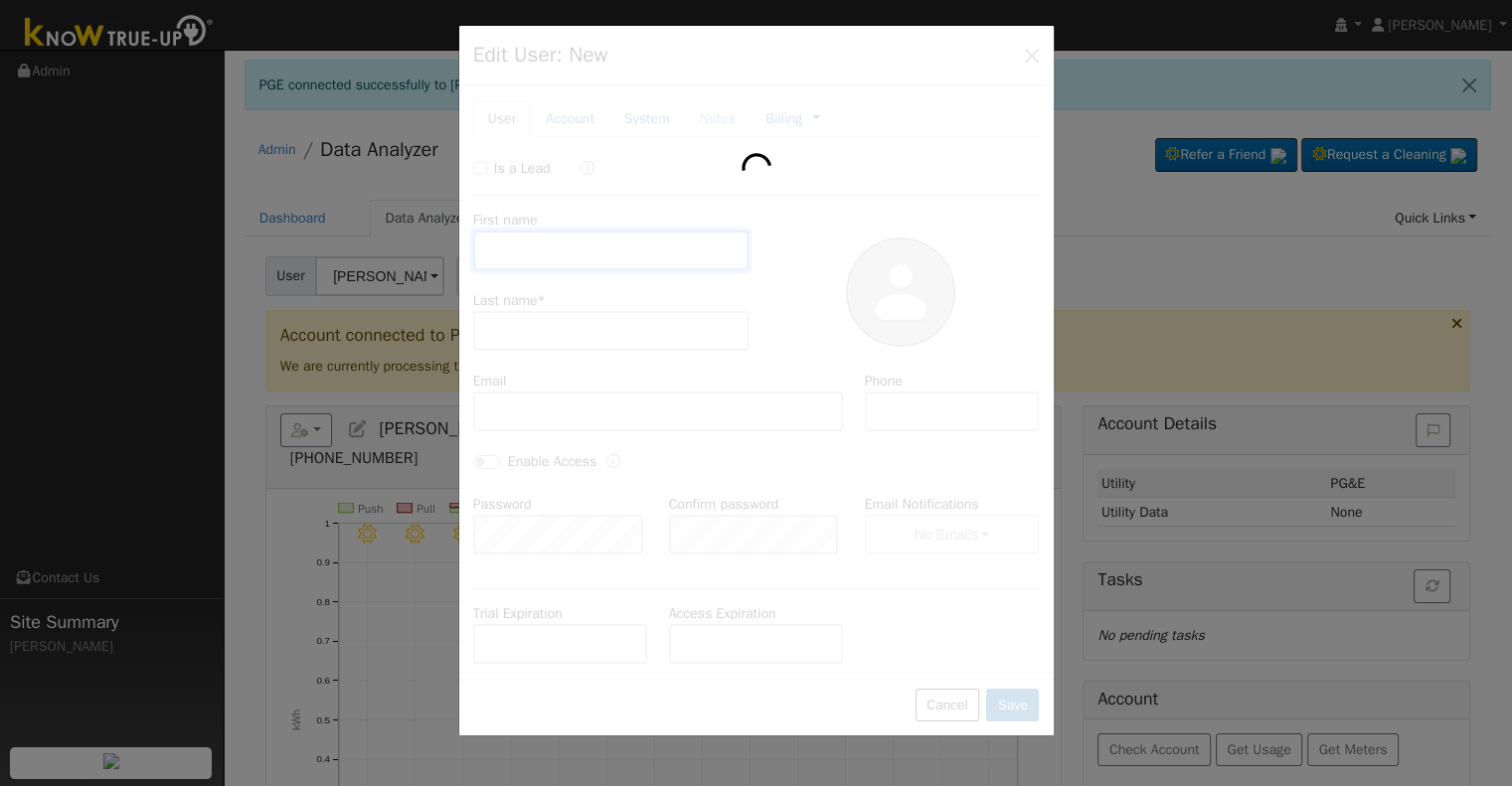 type on "Lopez" 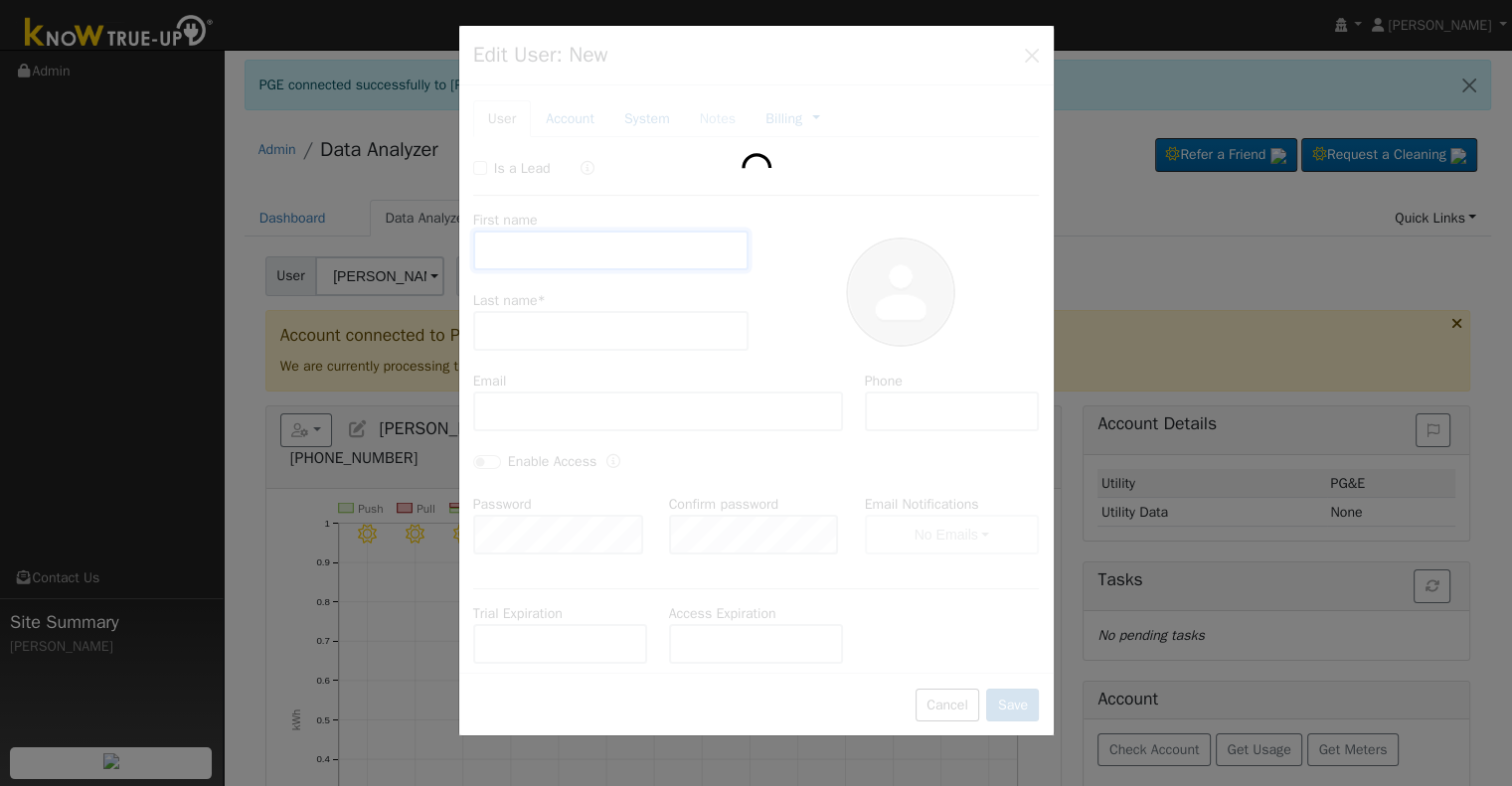 type on "guerejita86@gmail.com" 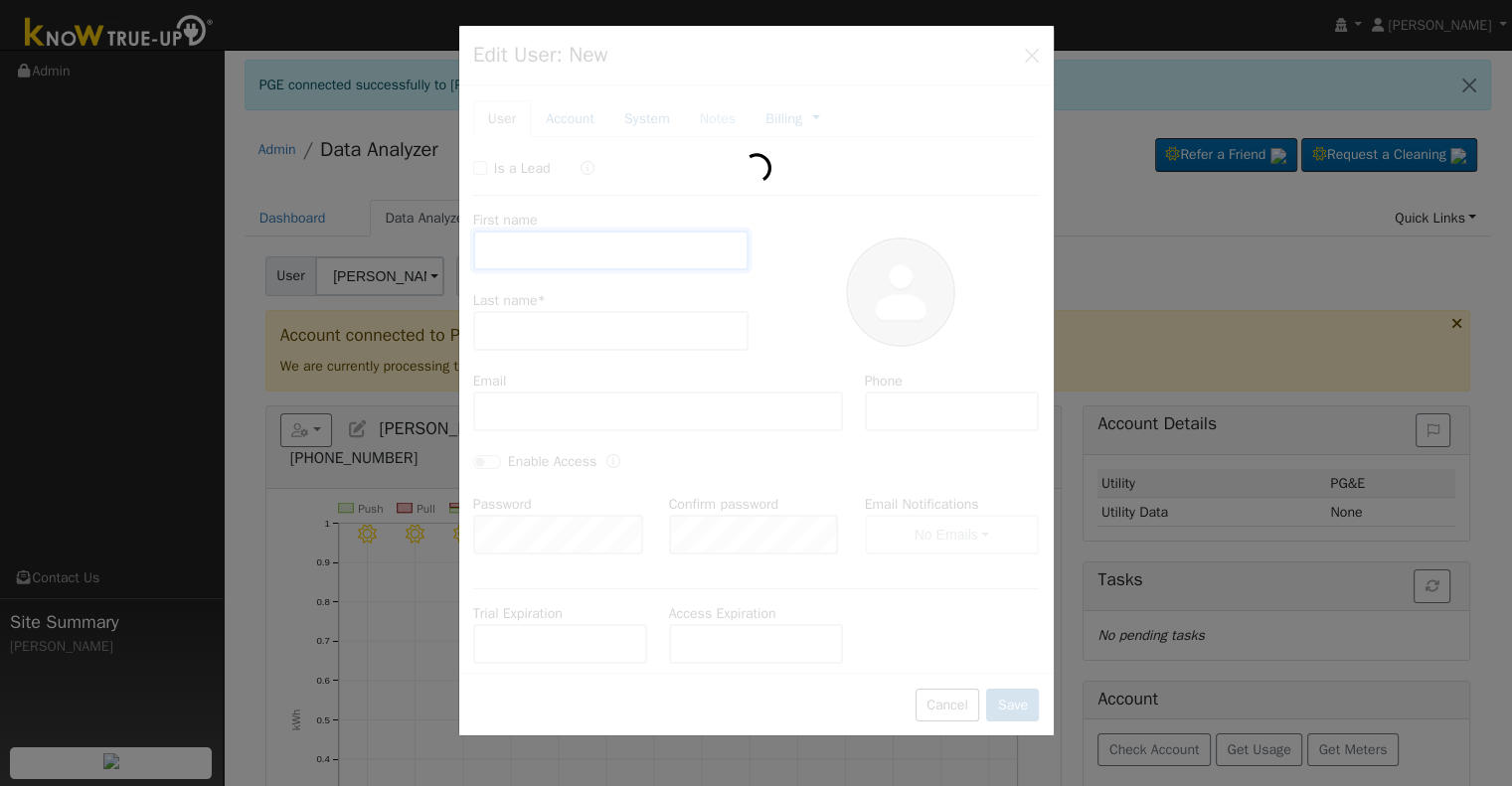 type on "[PHONE_NUMBER]" 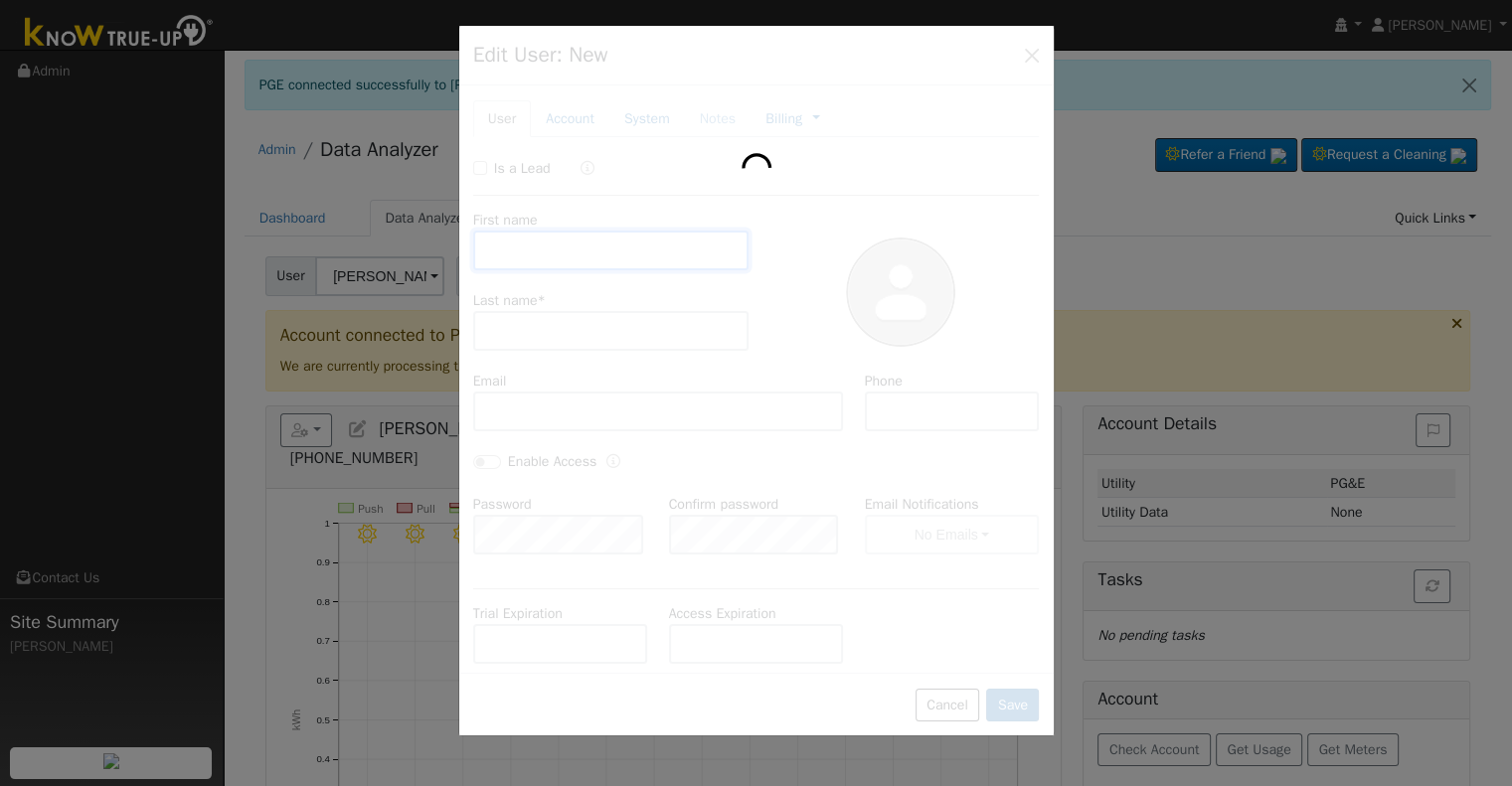 type on "Pacific Gas & Electric" 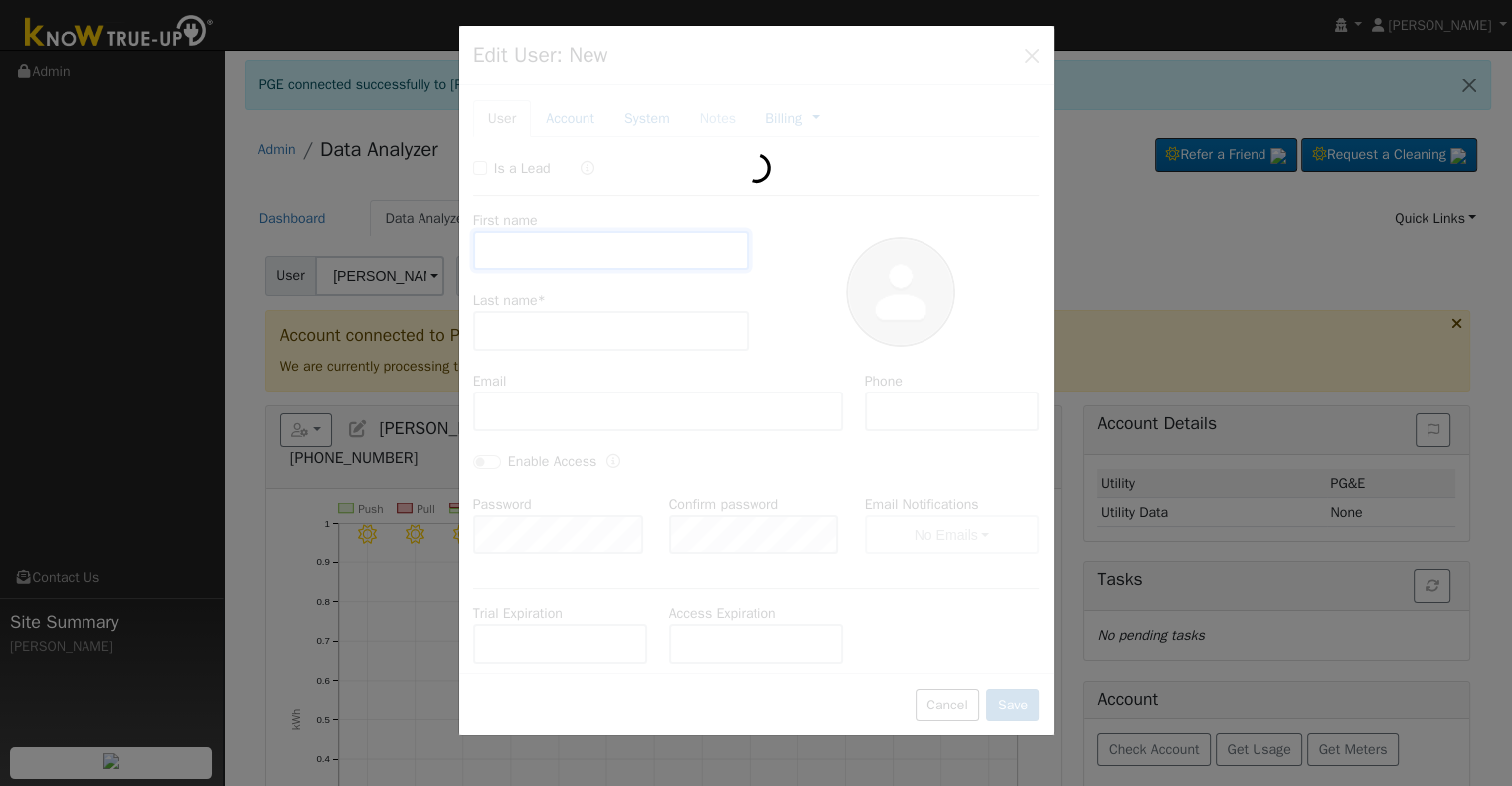 type on "Tesla" 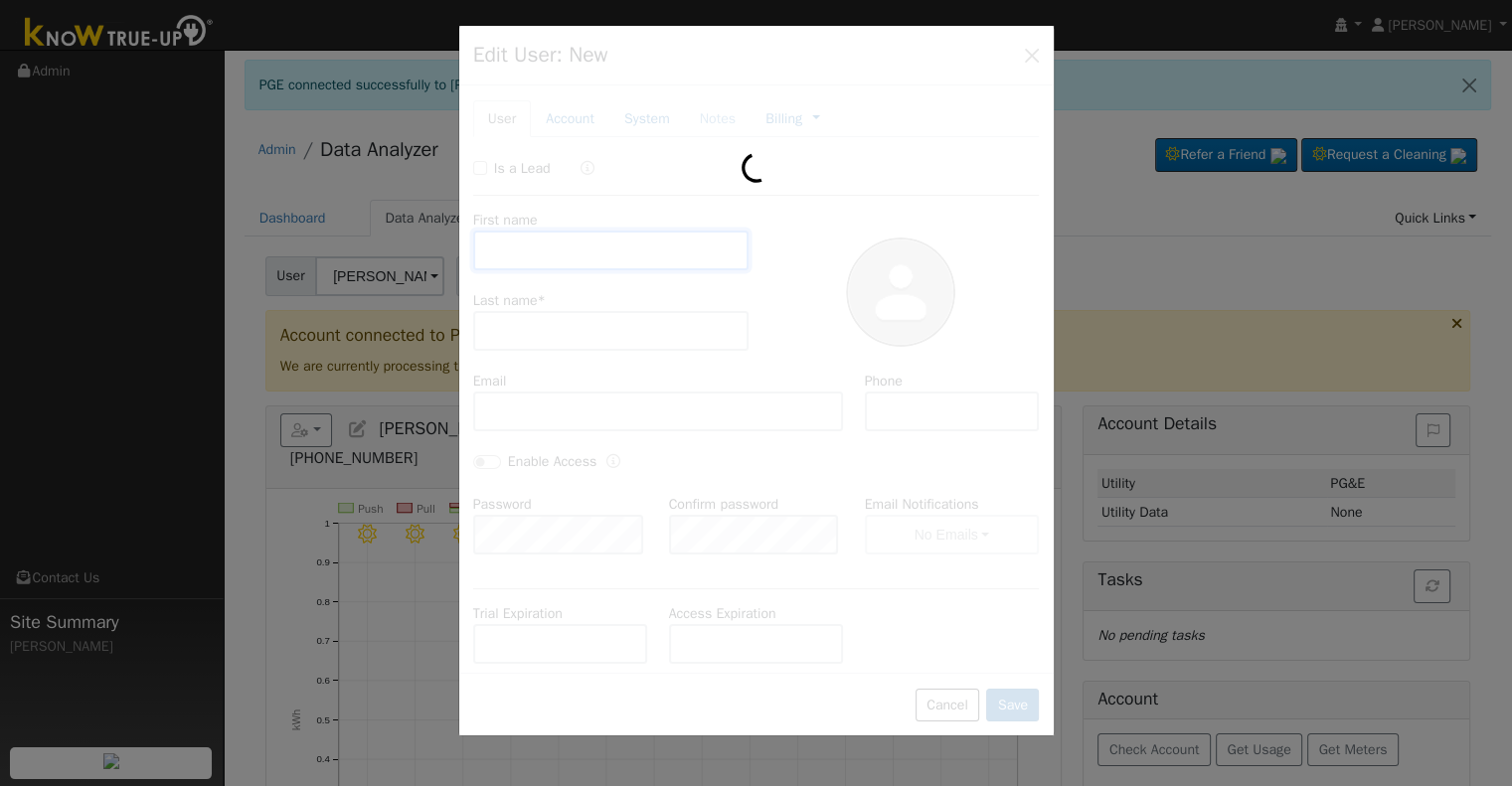 type on "8.5" 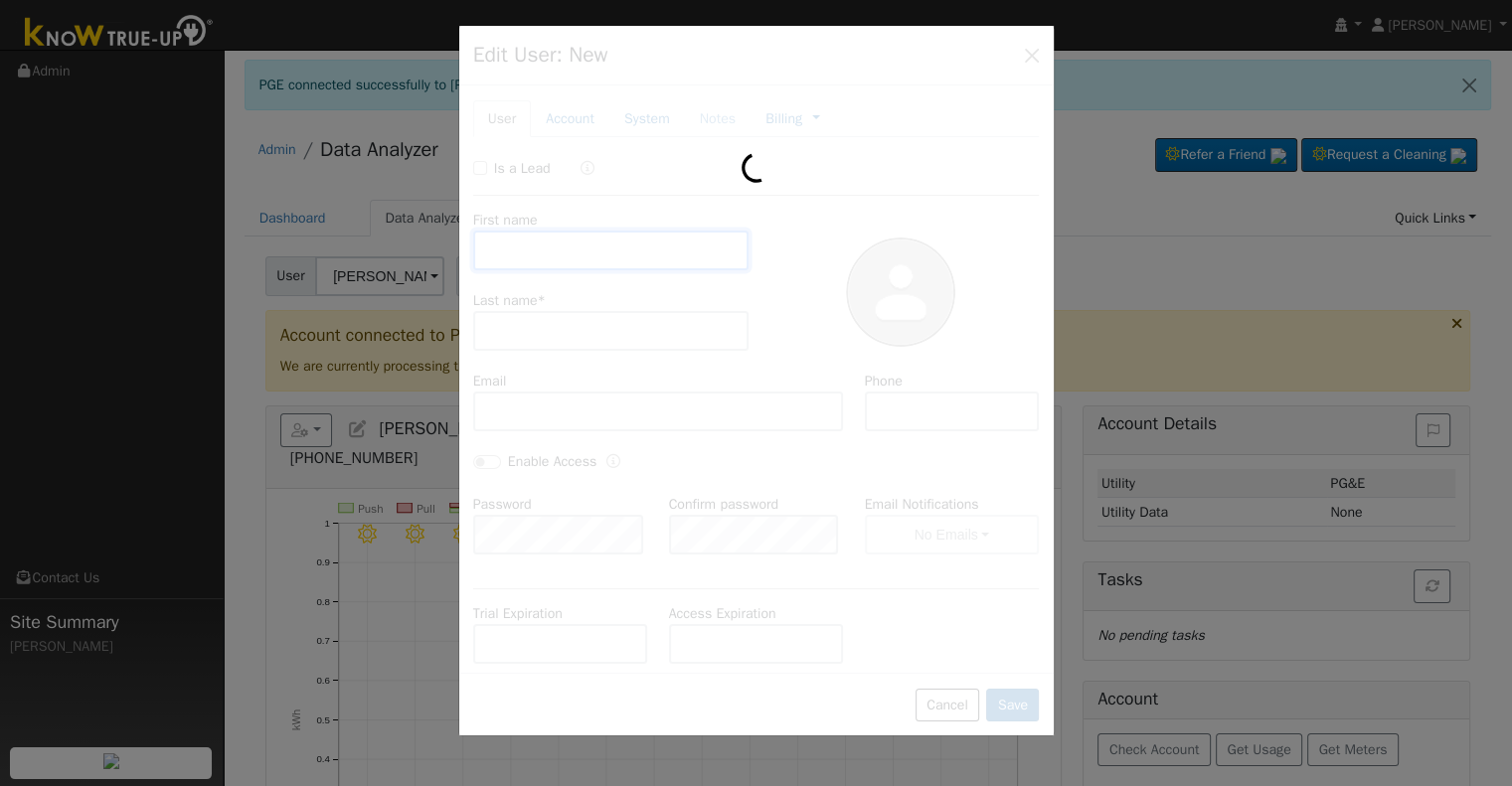 type on "13.5" 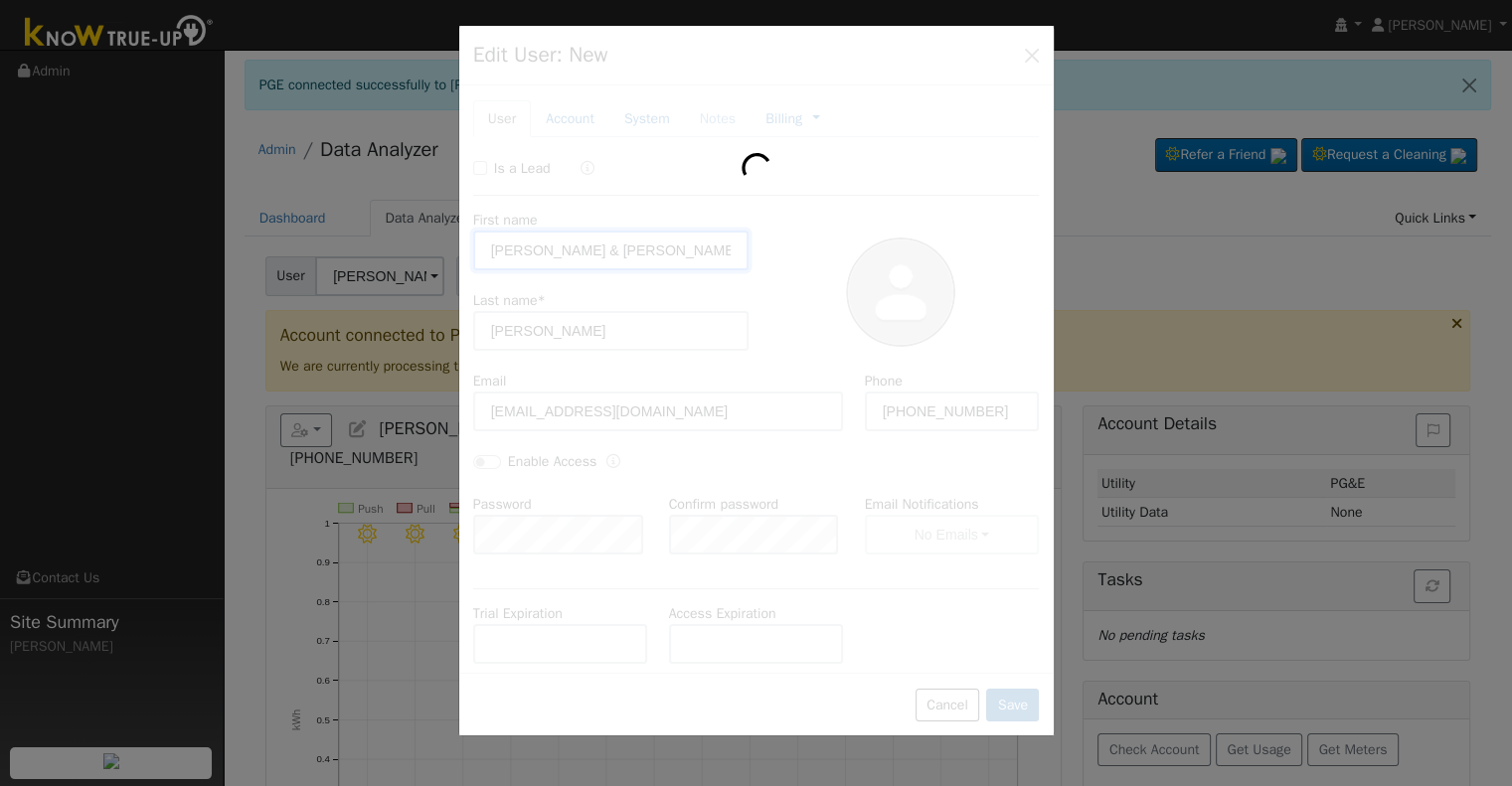 type on "PG&E" 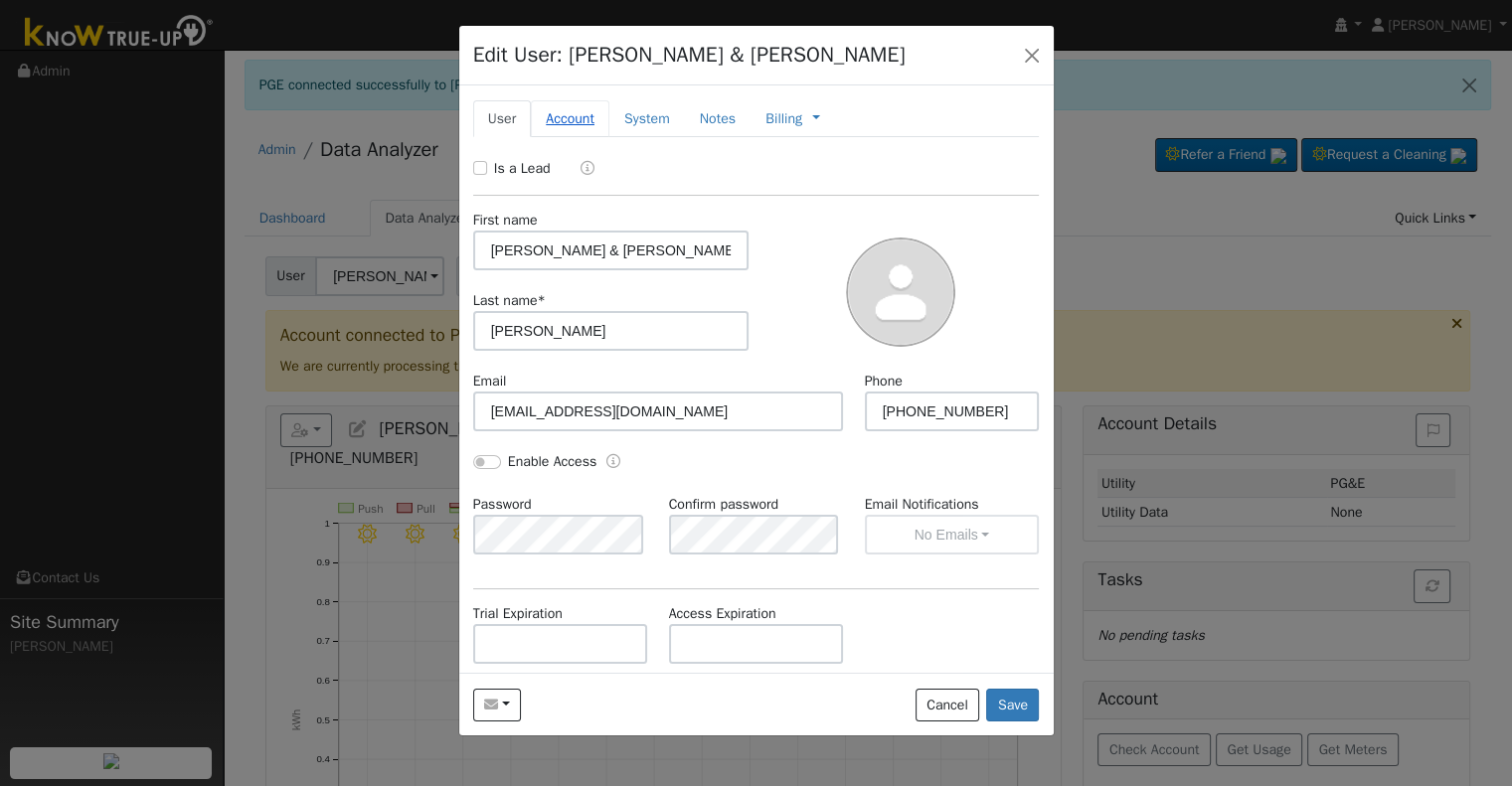 click on "Account" at bounding box center [570, 118] 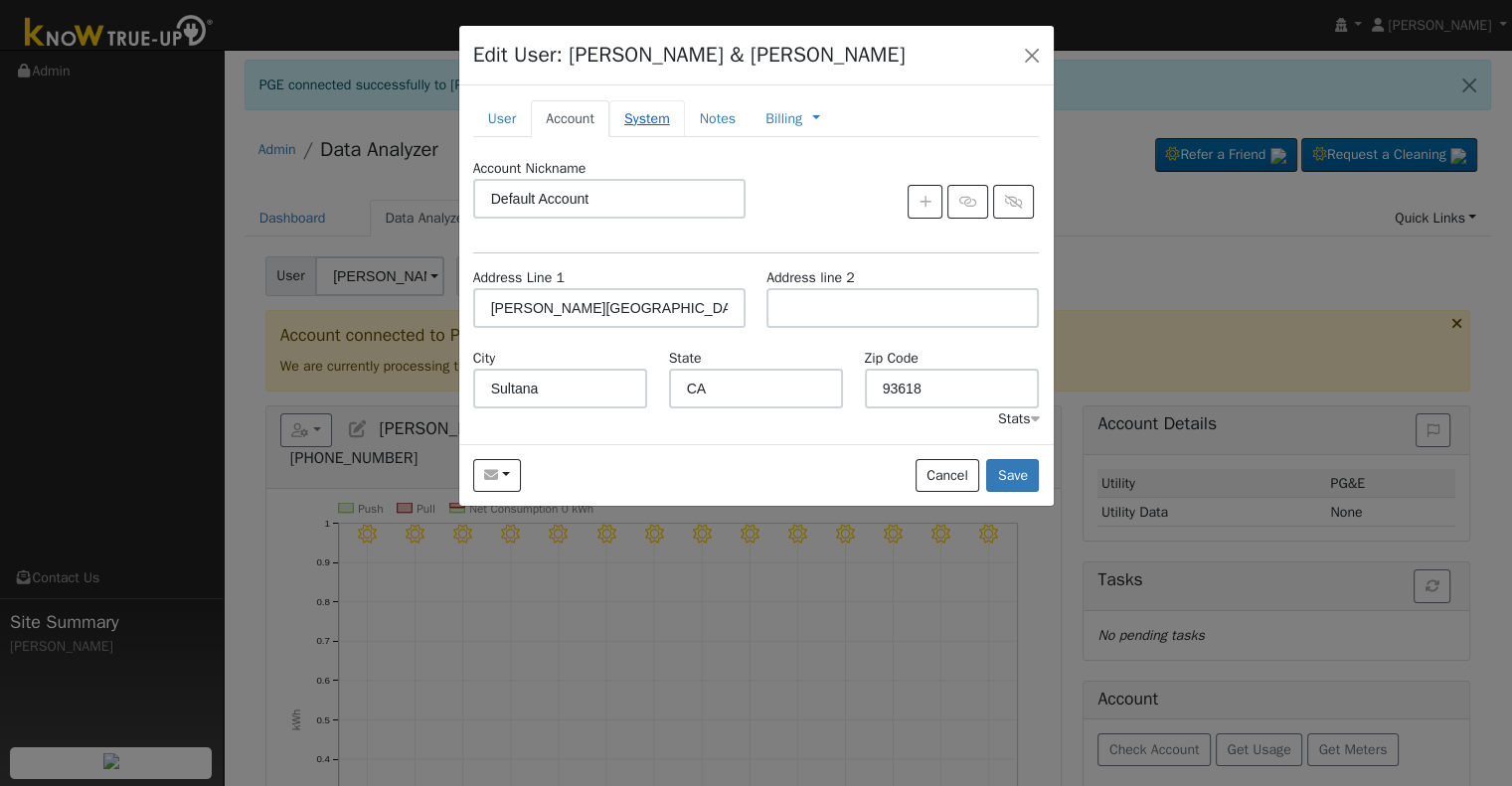 drag, startPoint x: 611, startPoint y: 116, endPoint x: 622, endPoint y: 116, distance: 11 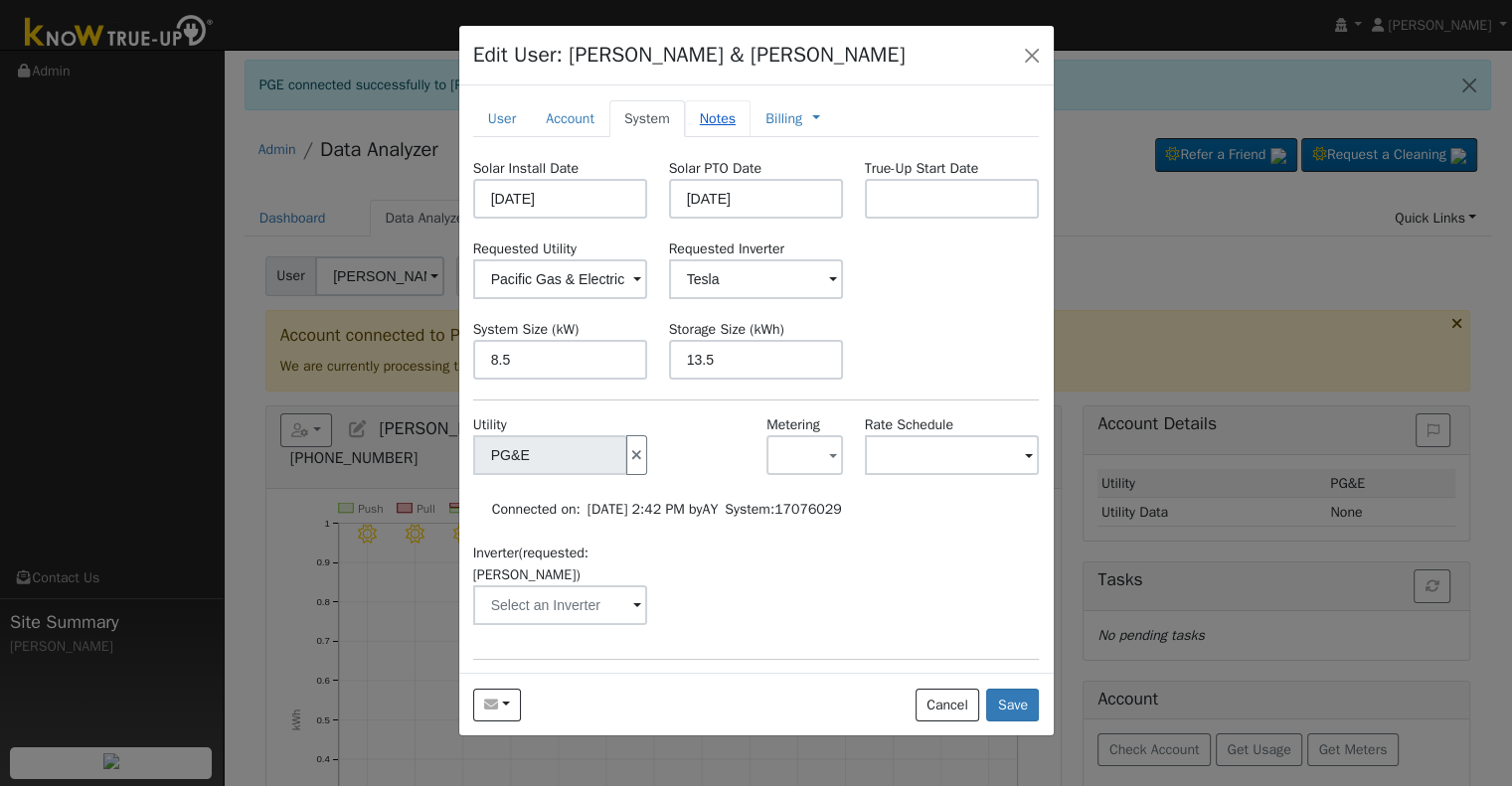 click on "Notes" at bounding box center [718, 118] 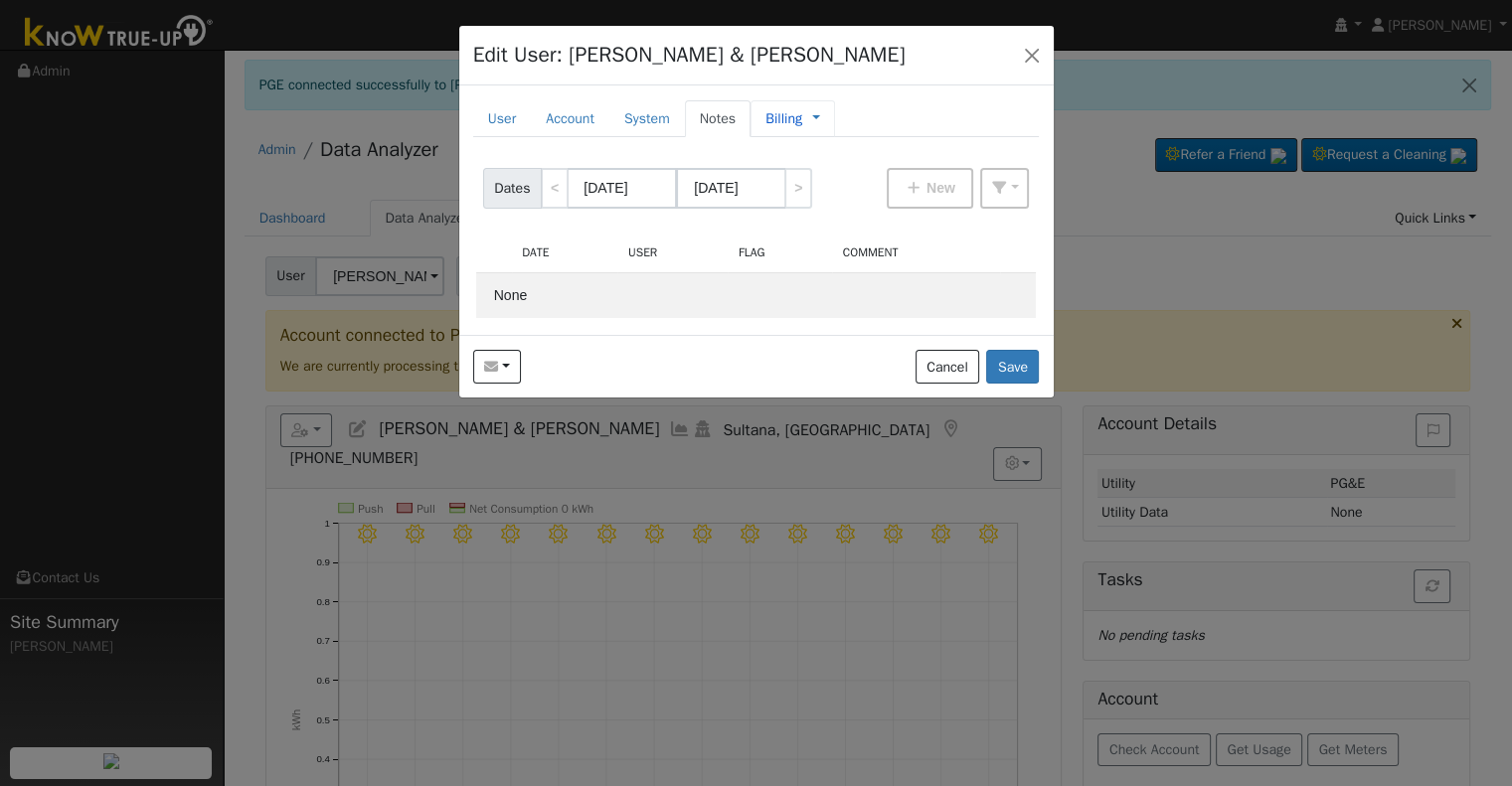 click on "Management Billing Timeline" at bounding box center [811, 118] 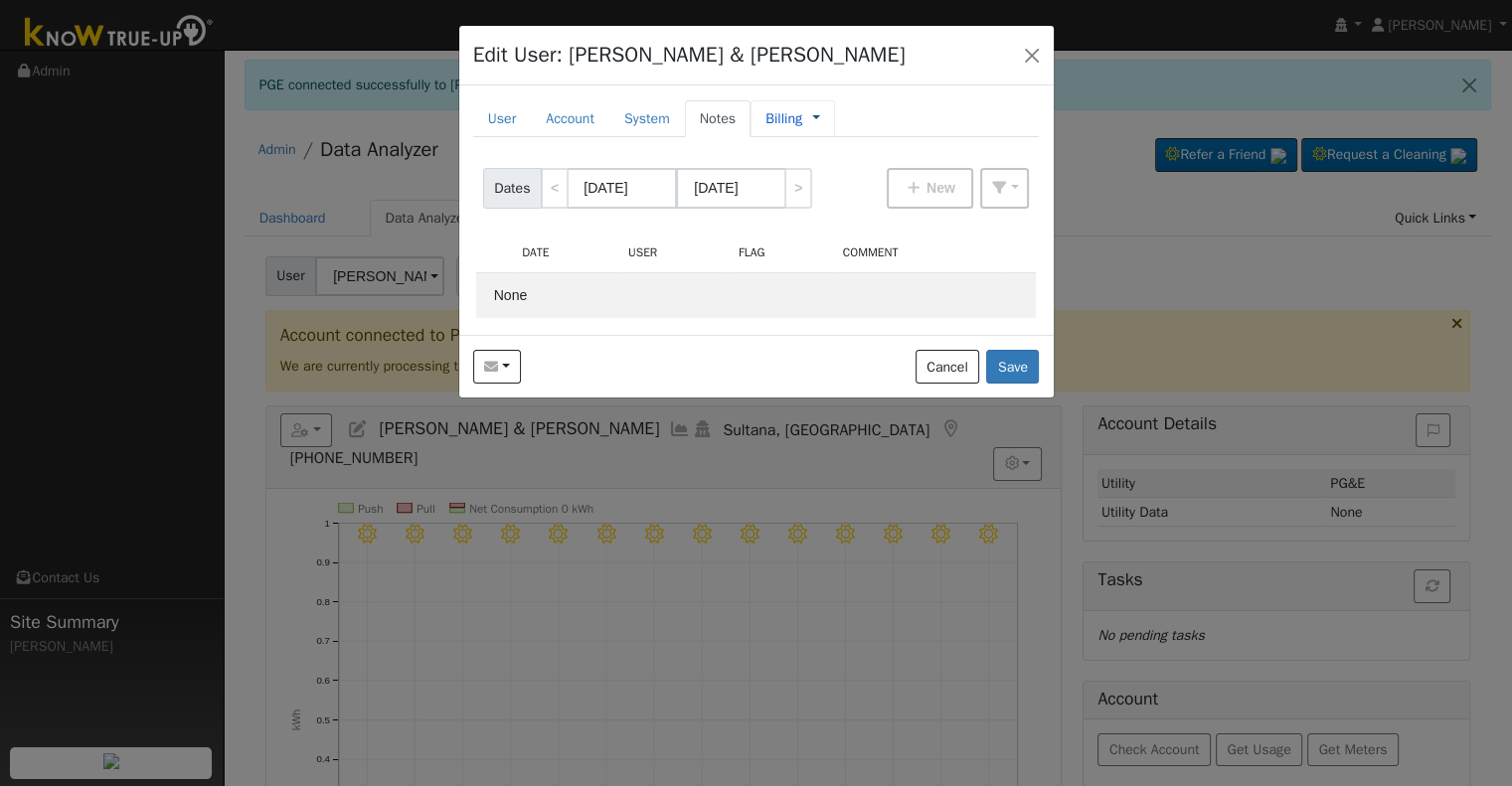 click at bounding box center [816, 118] 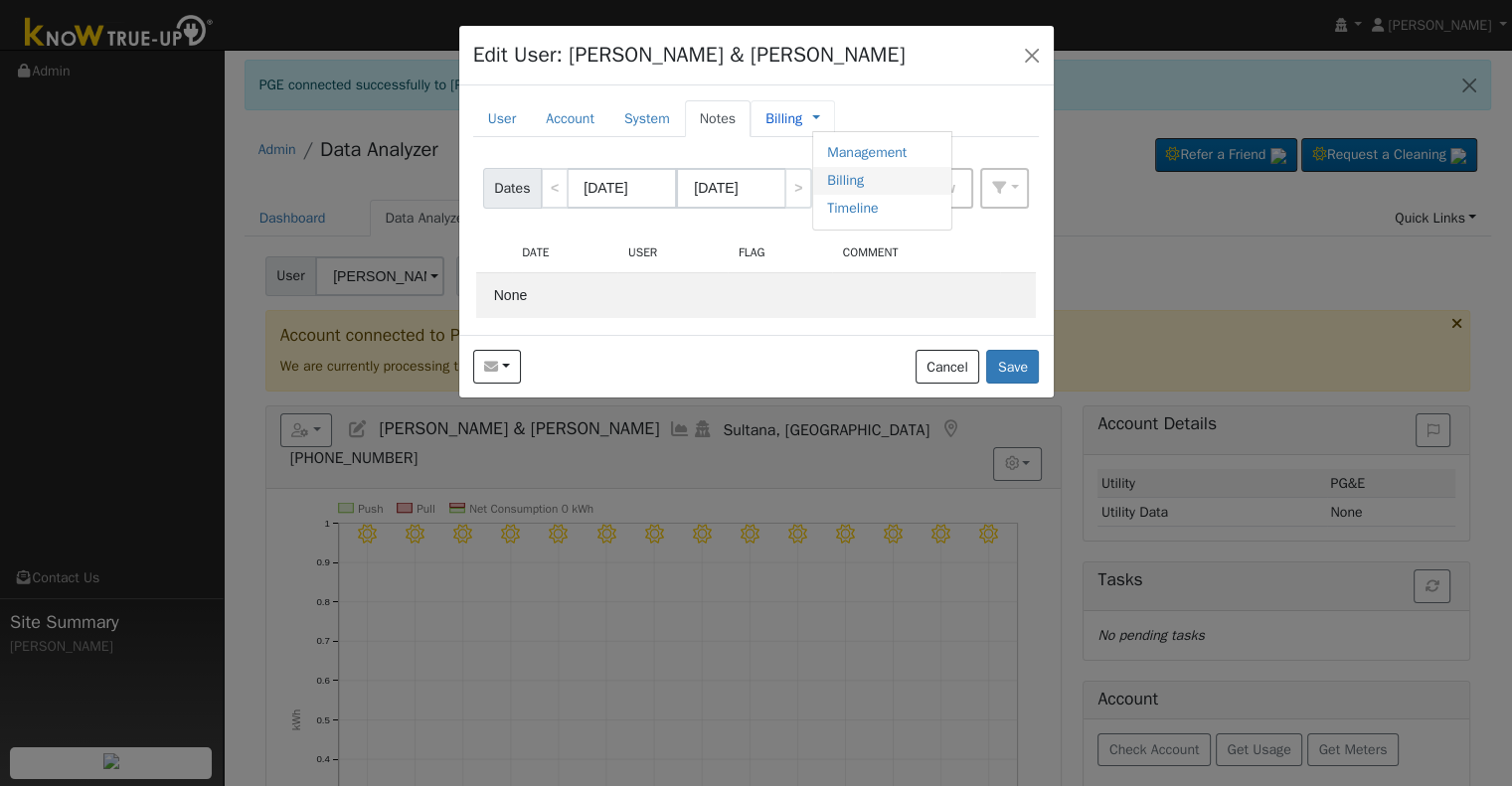click on "Billing" at bounding box center (882, 181) 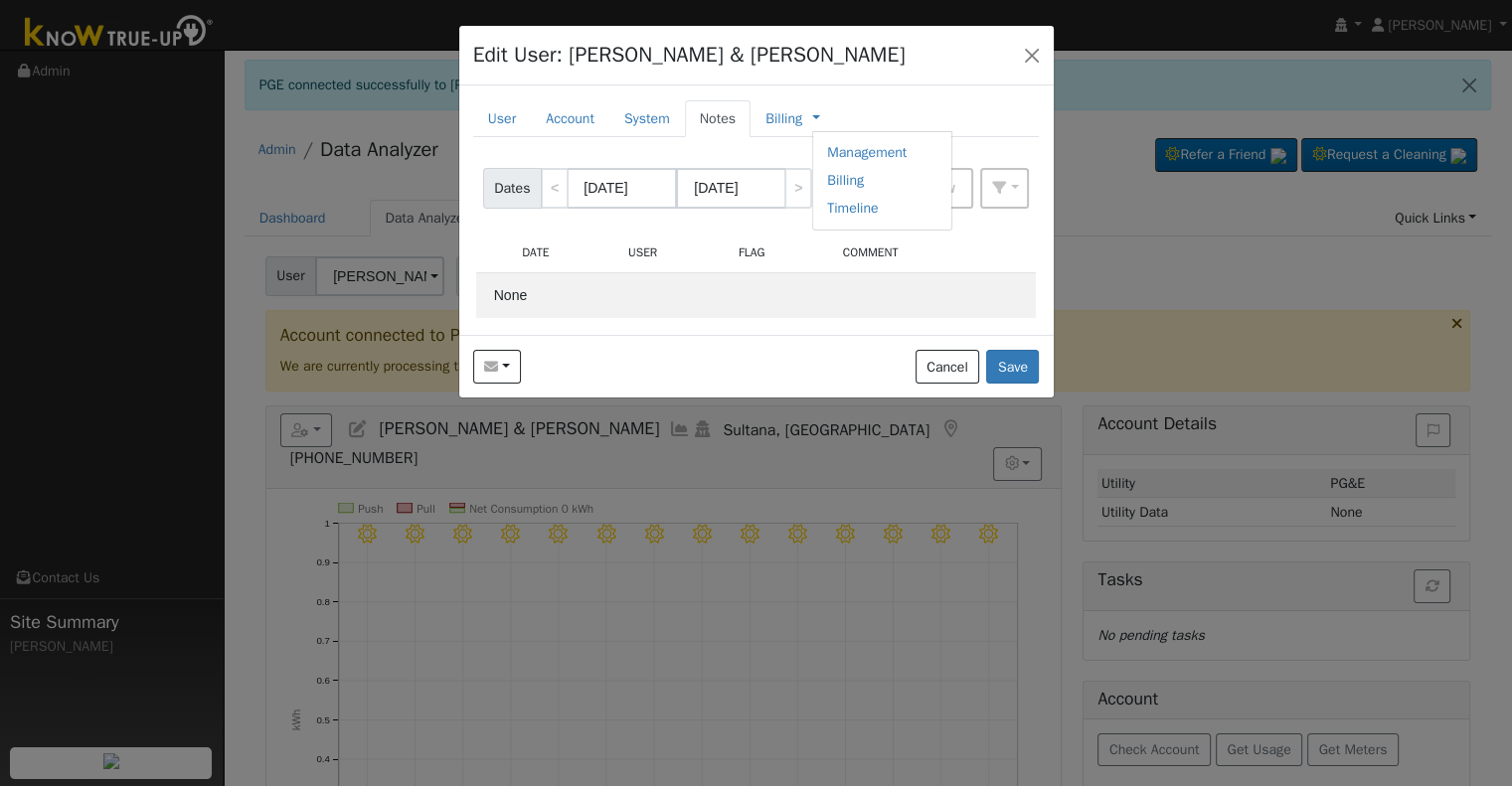 type on "5-Year Prepaid Monitoring" 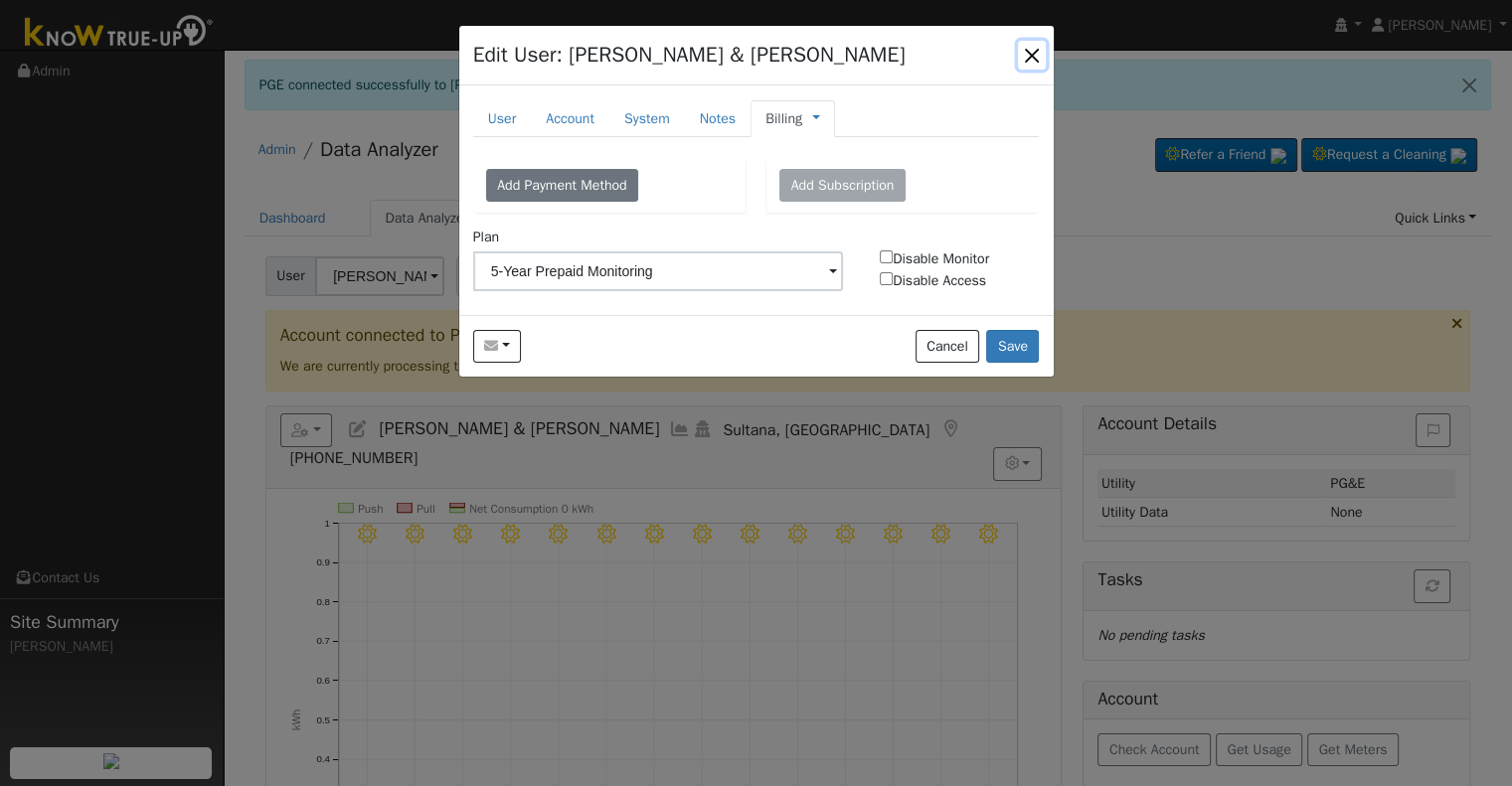 click at bounding box center [1032, 55] 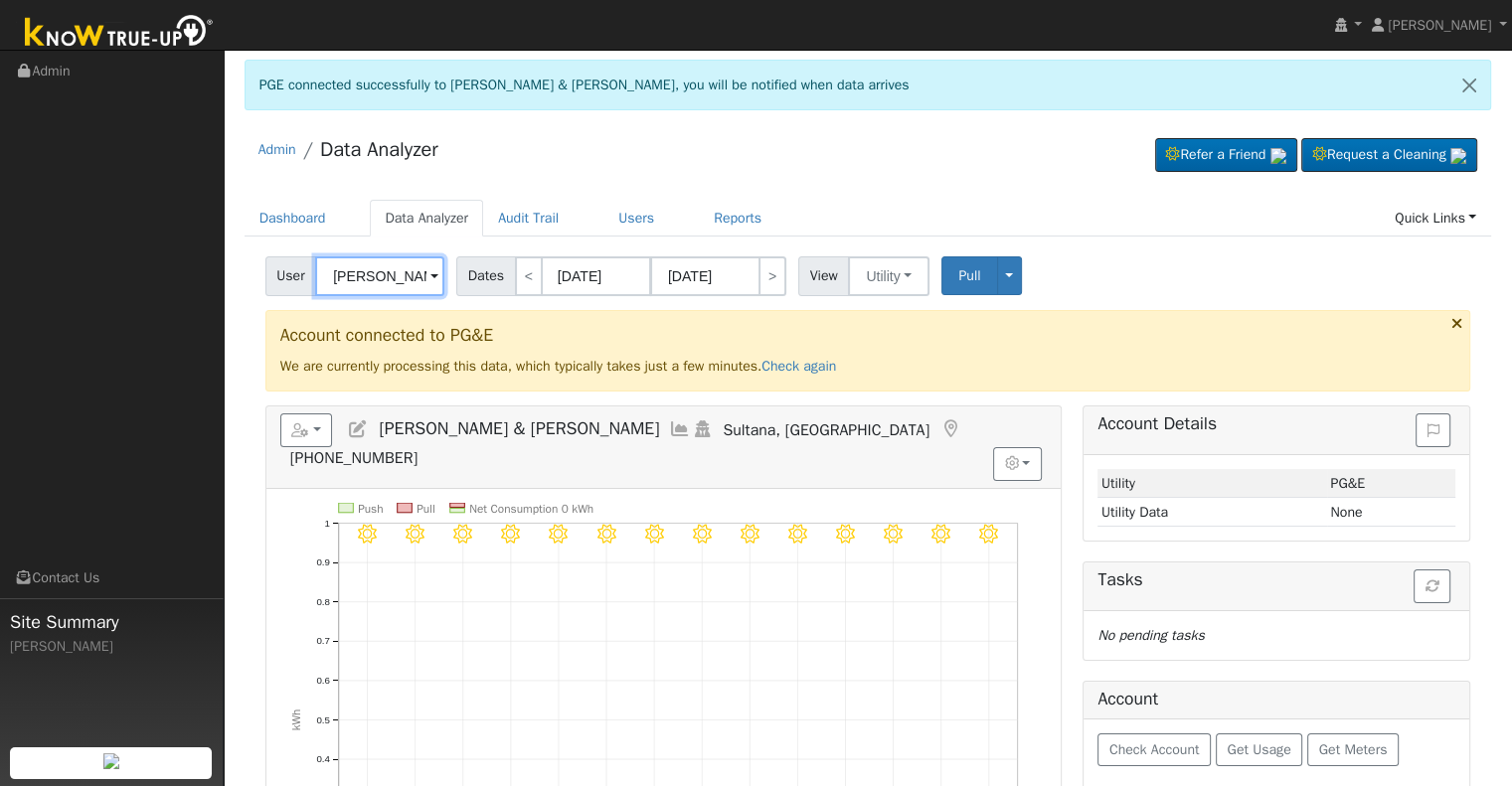 click on "[PERSON_NAME] & [PERSON_NAME]" at bounding box center [380, 276] 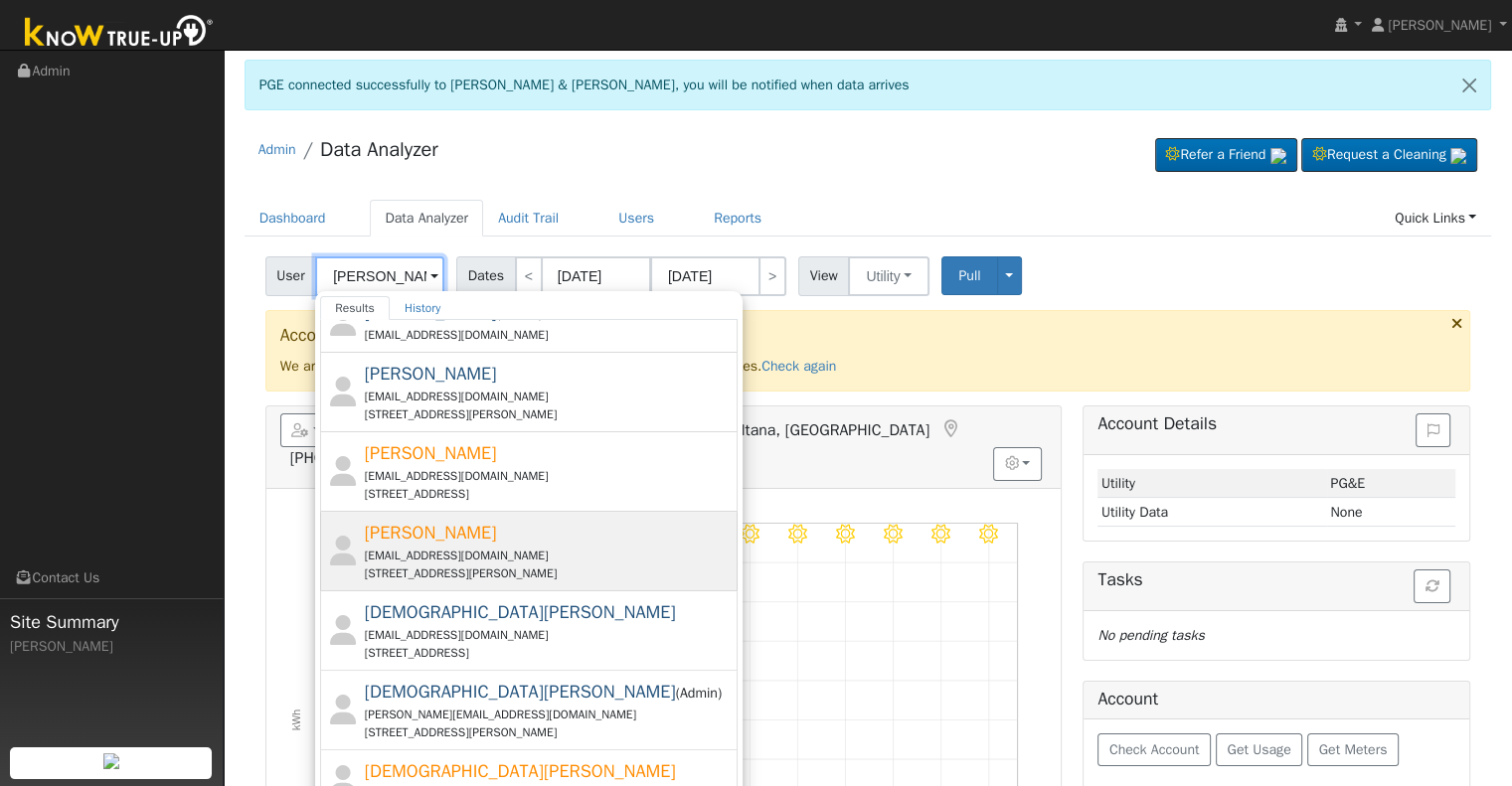 scroll, scrollTop: 680, scrollLeft: 0, axis: vertical 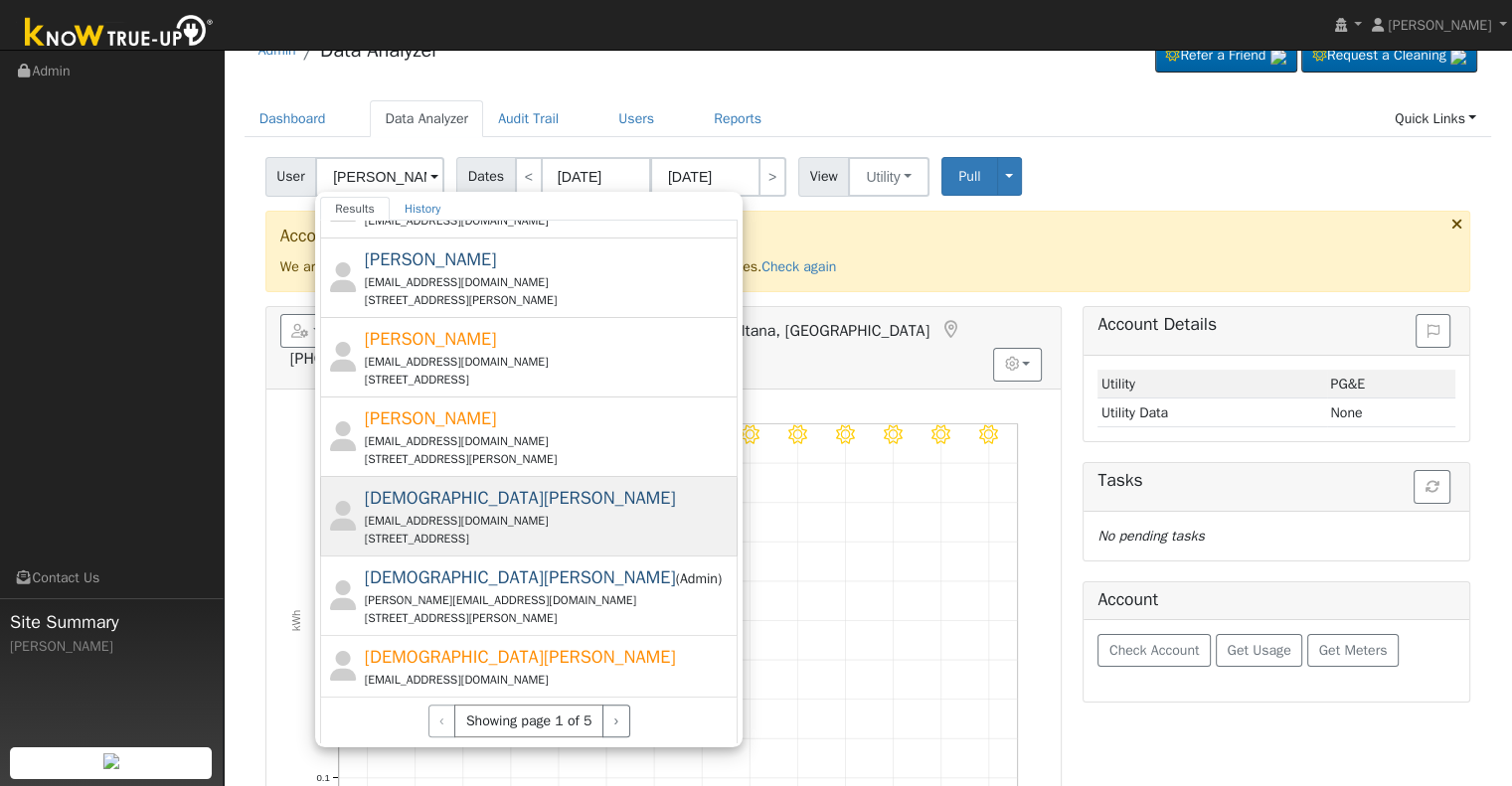 click on "15370 West G Street, Kerman, CA 93630" at bounding box center (549, 539) 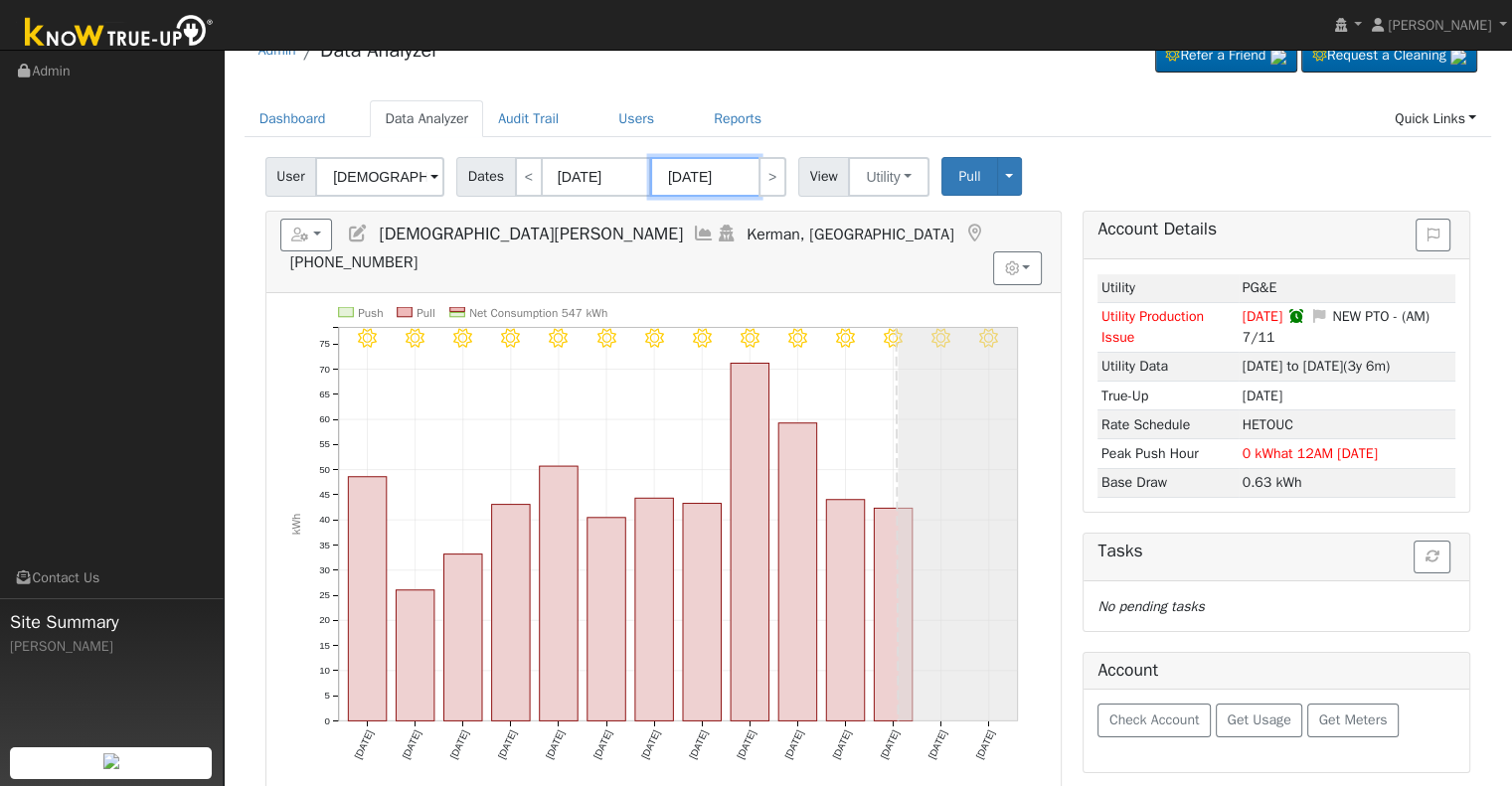 click on "07/16/2025" at bounding box center (705, 177) 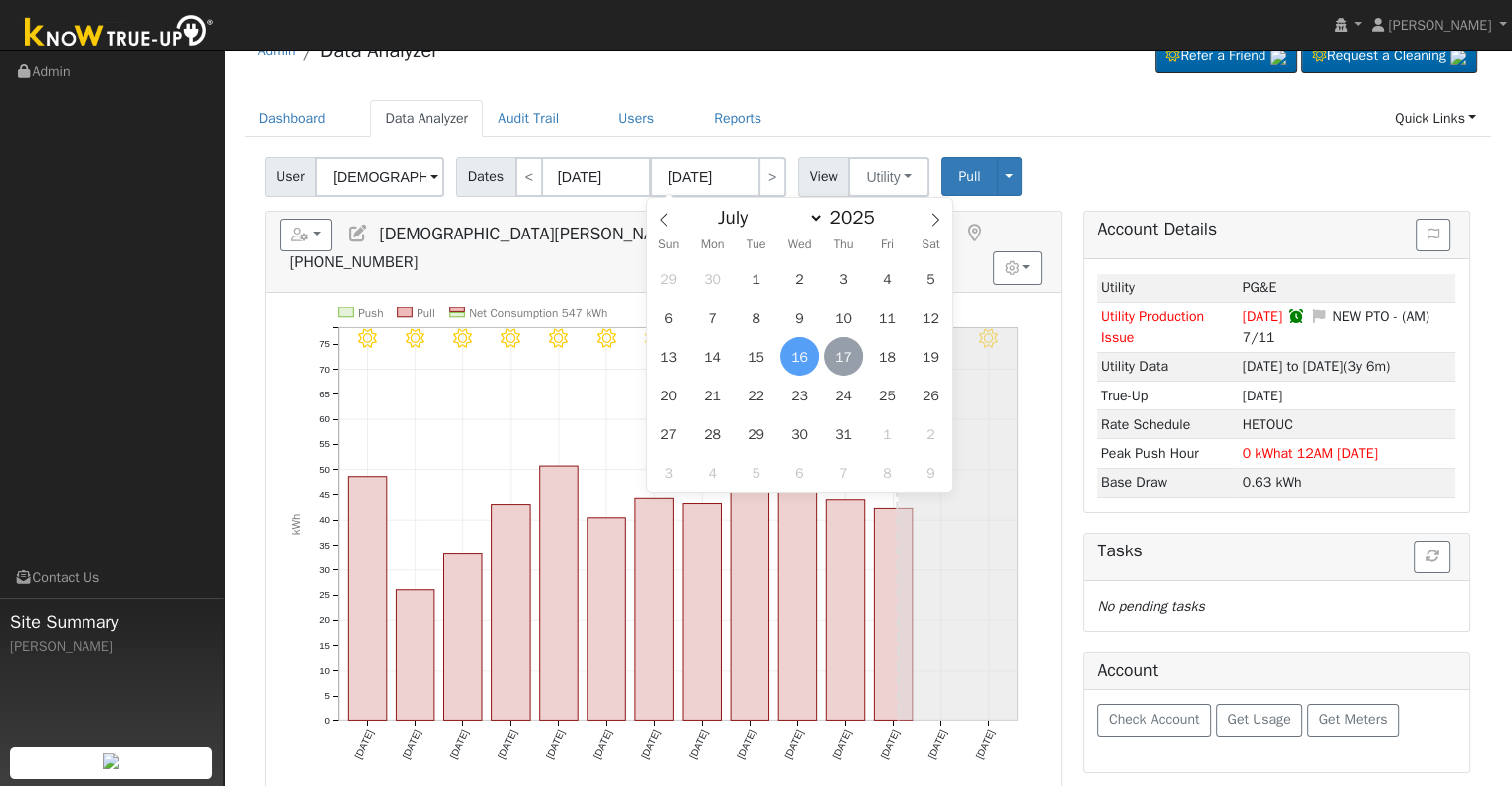 click on "17" at bounding box center [843, 356] 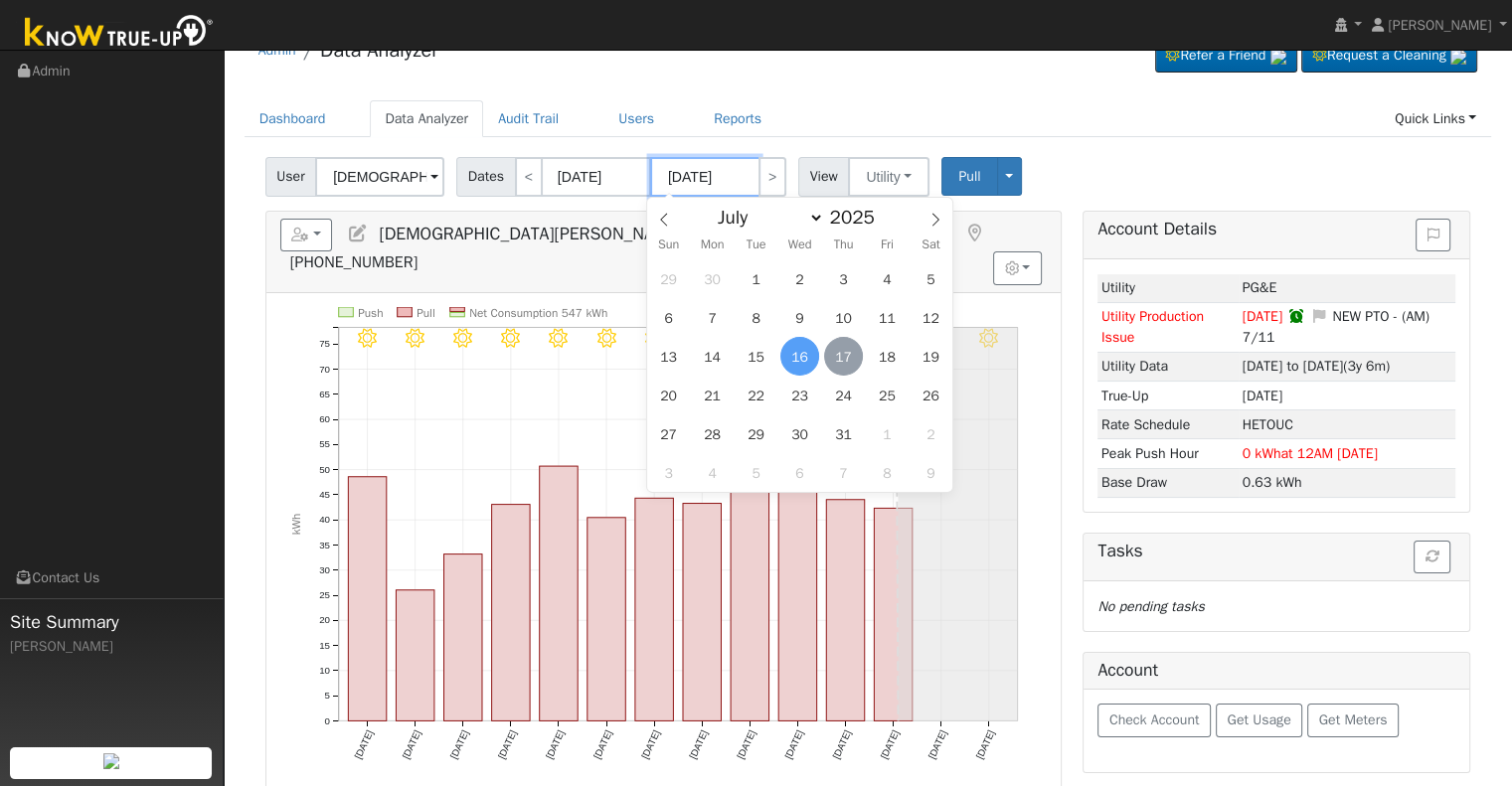 type on "[DATE]" 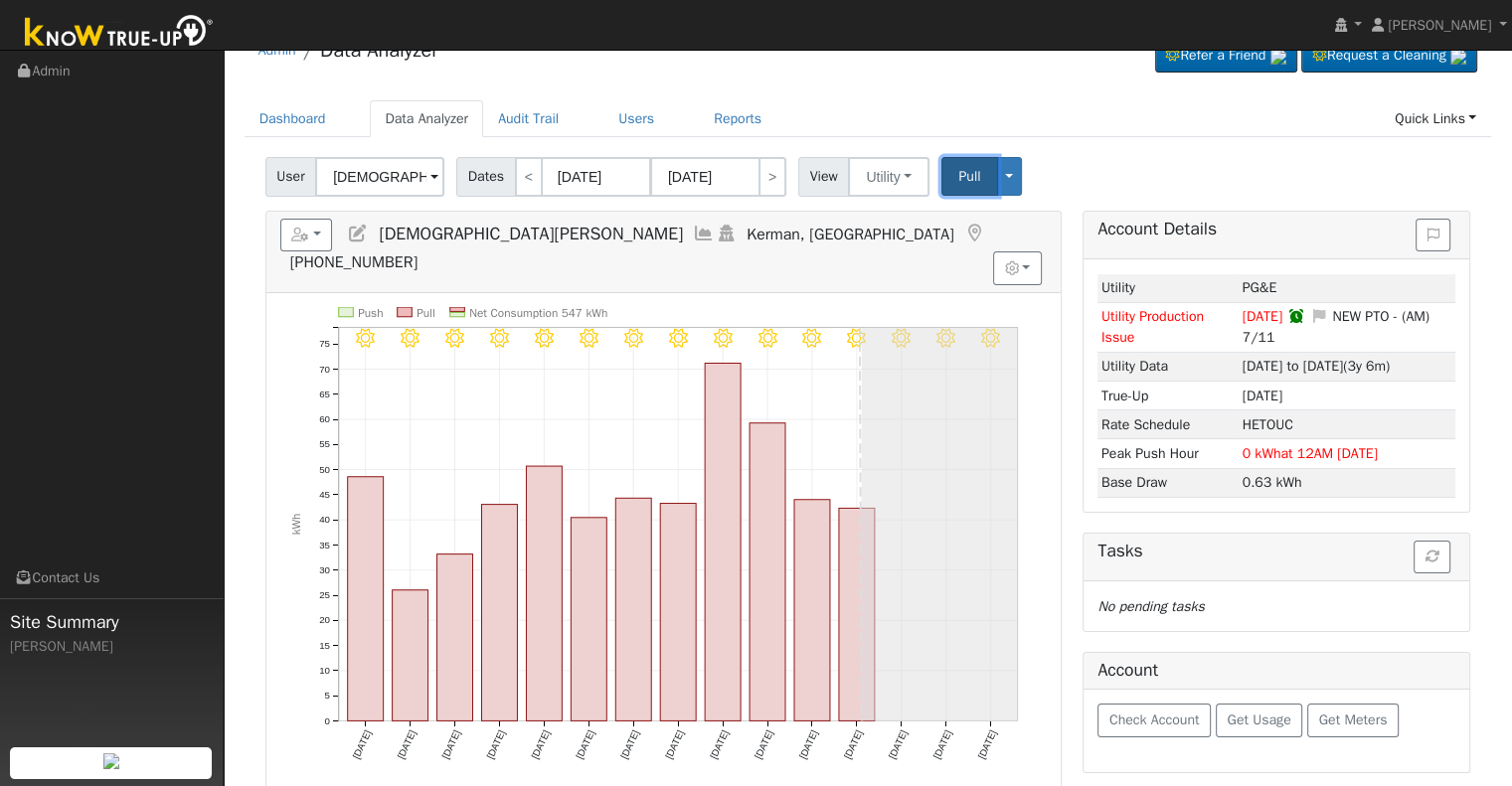 click on "Pull" at bounding box center [969, 176] 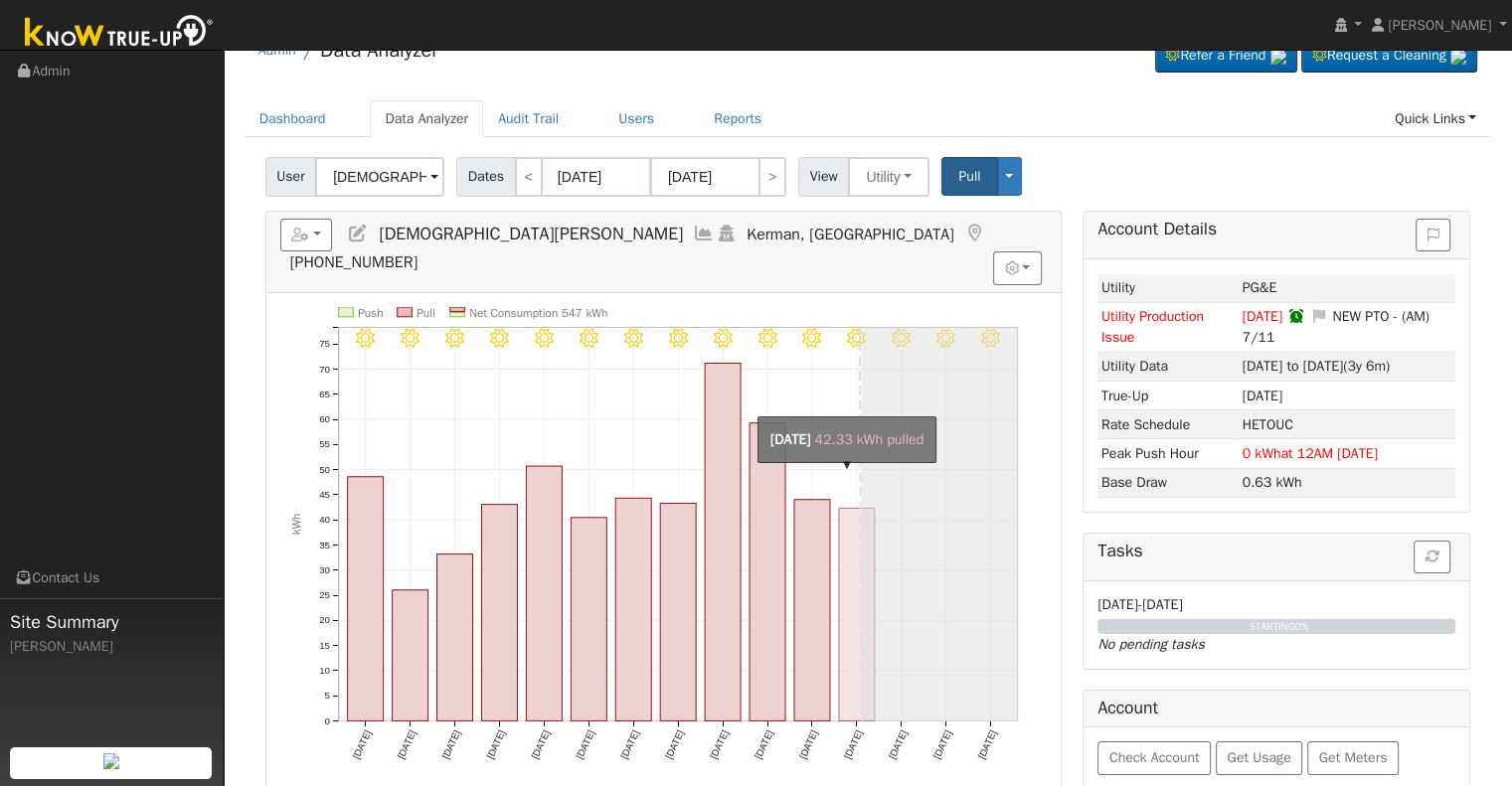 click on "onclick=""" 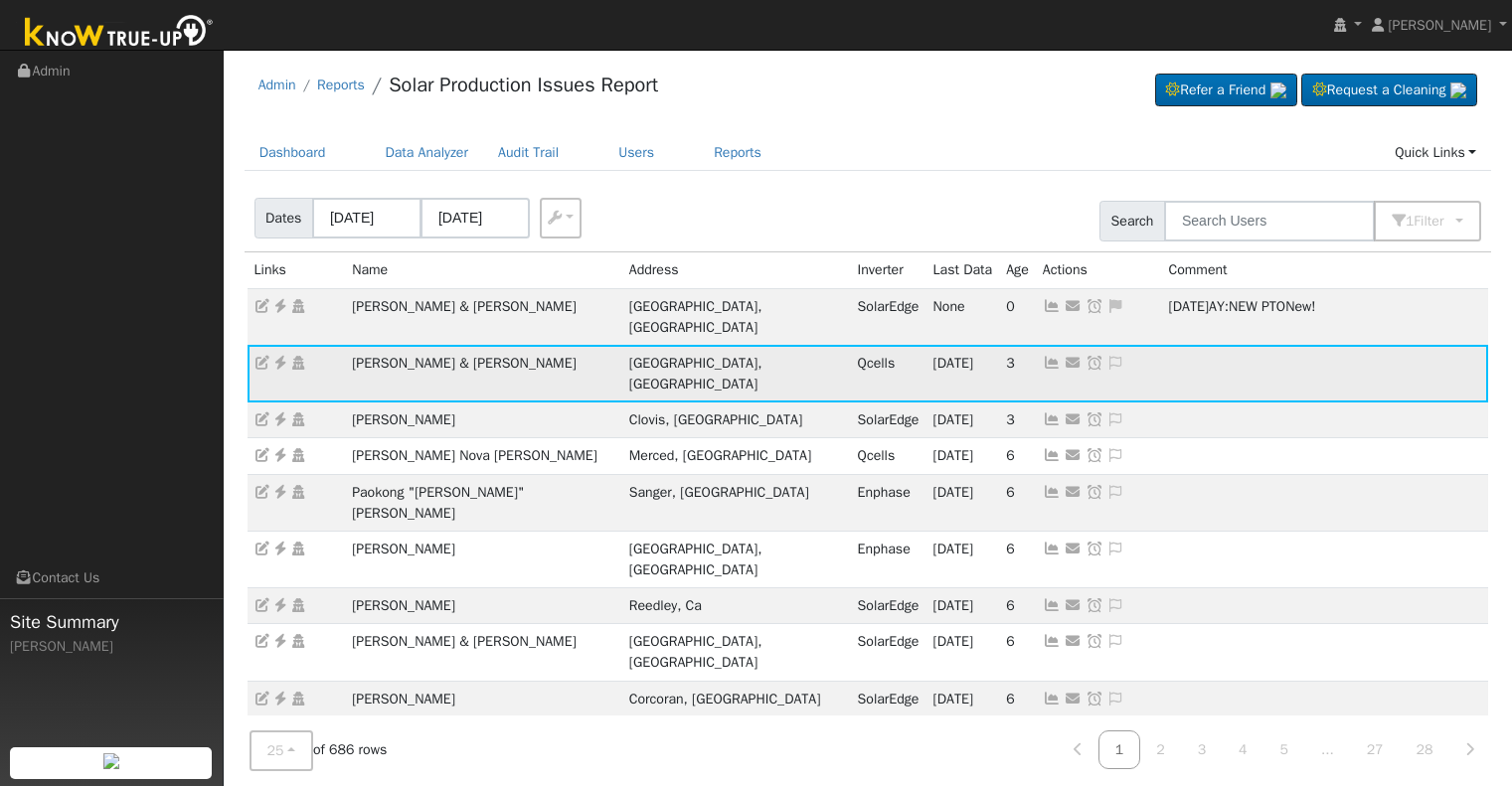 scroll, scrollTop: 0, scrollLeft: 0, axis: both 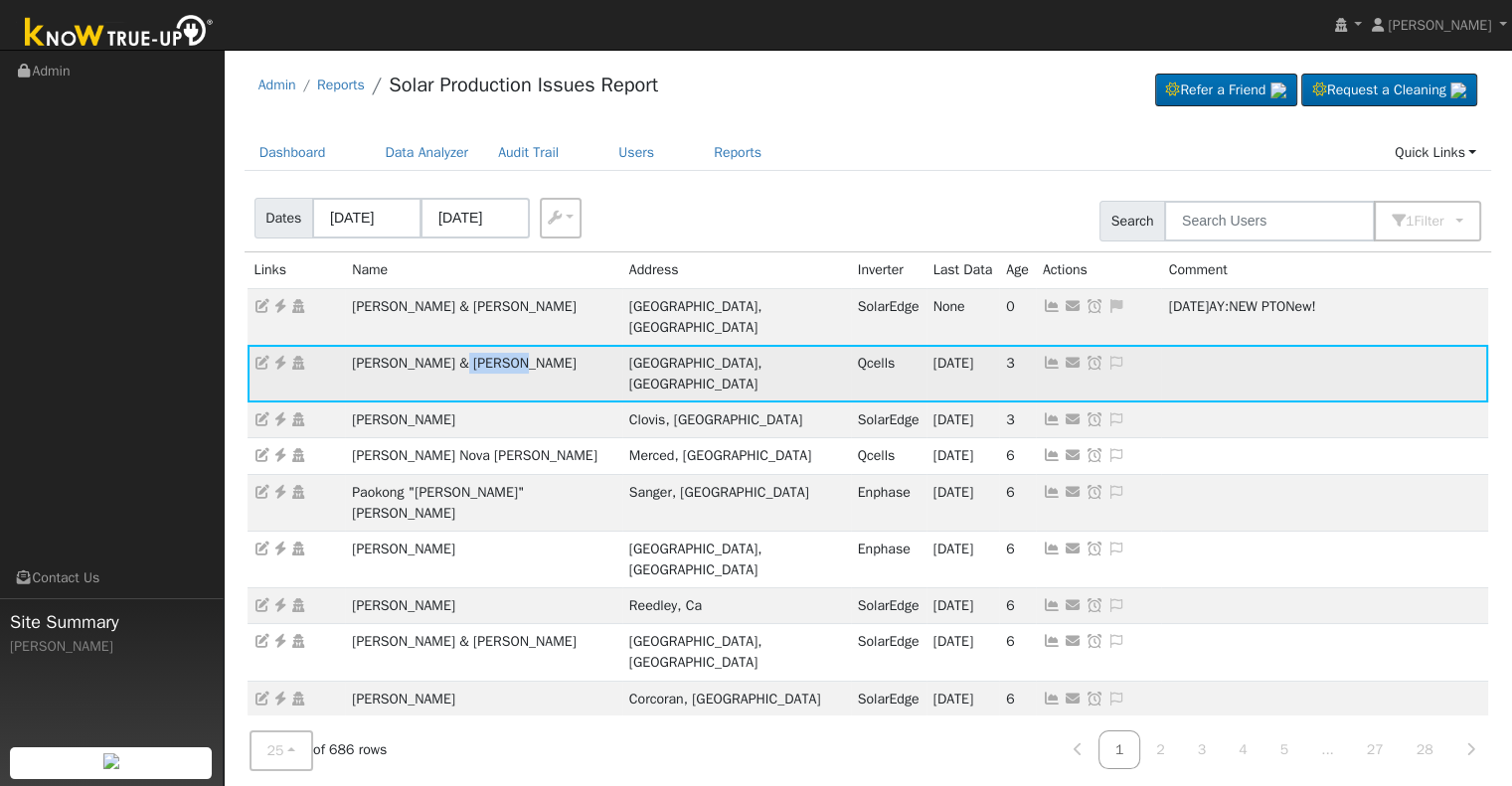 click at bounding box center [280, 363] 